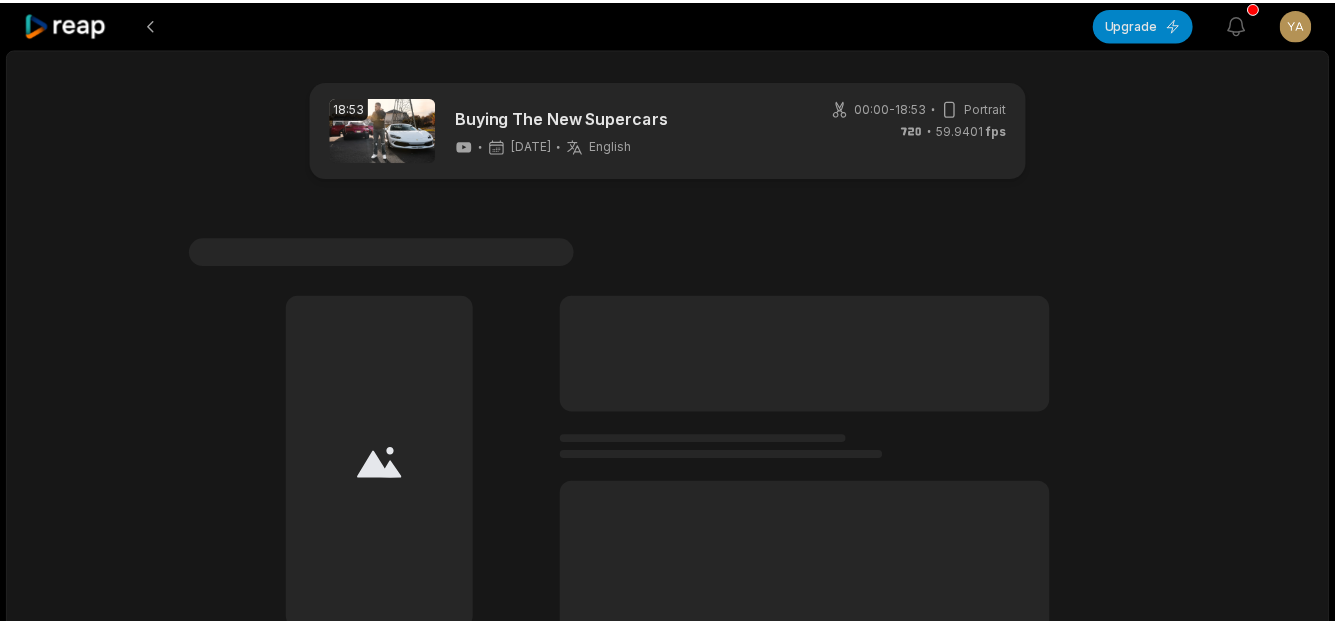 scroll, scrollTop: 0, scrollLeft: 0, axis: both 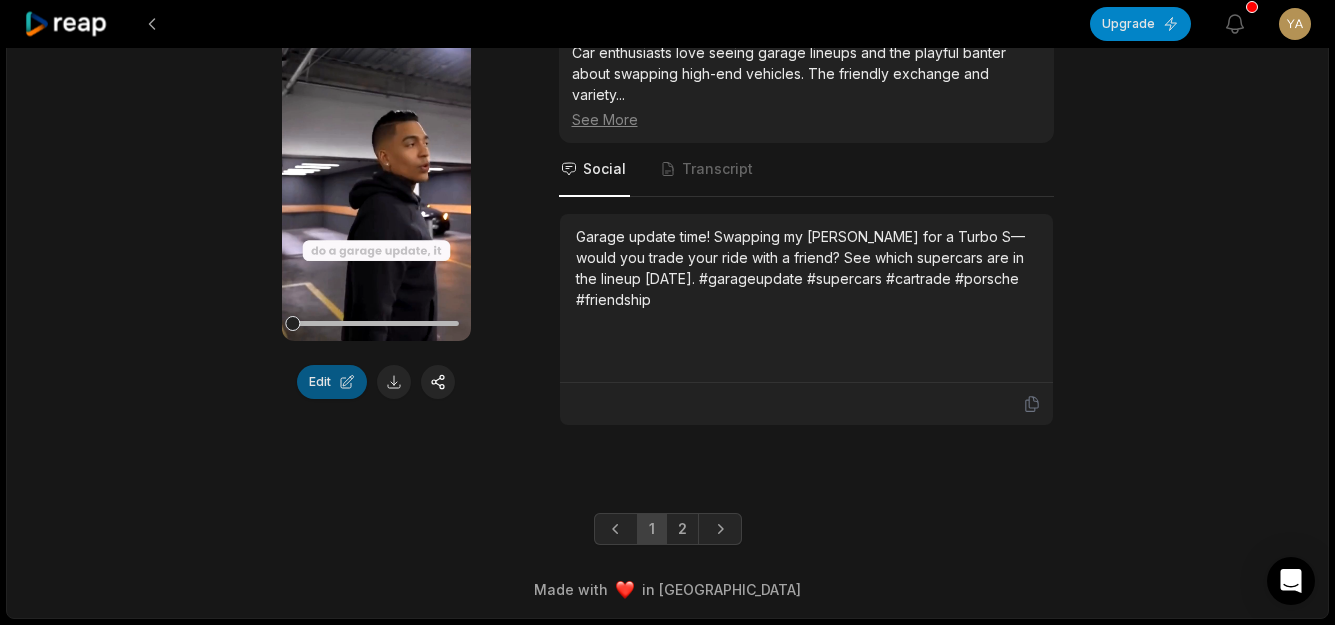 click on "Edit" at bounding box center (332, 382) 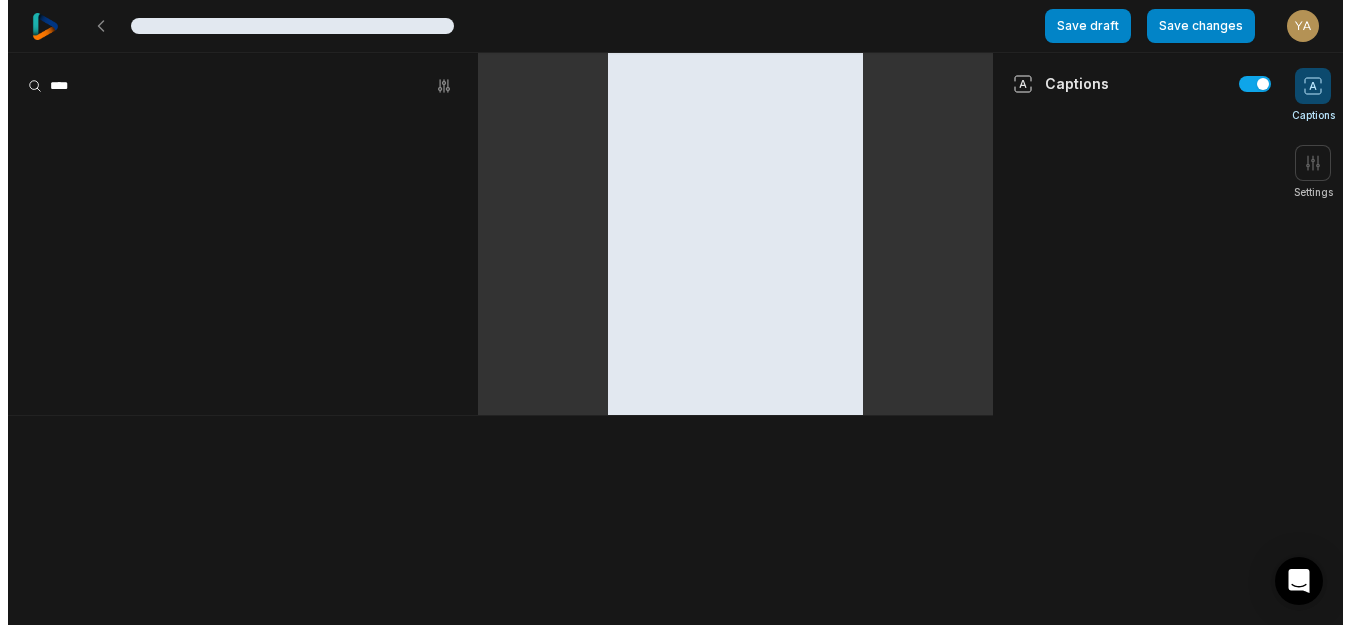 scroll, scrollTop: 0, scrollLeft: 0, axis: both 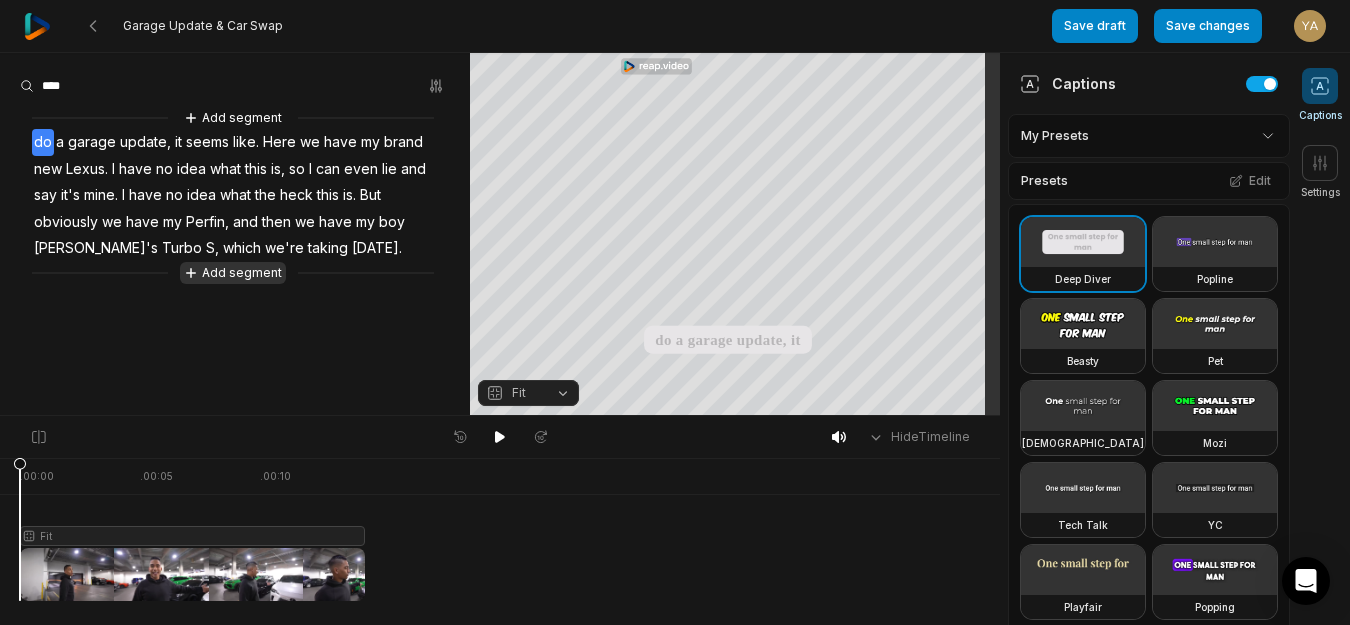 click on "Add segment" at bounding box center (233, 273) 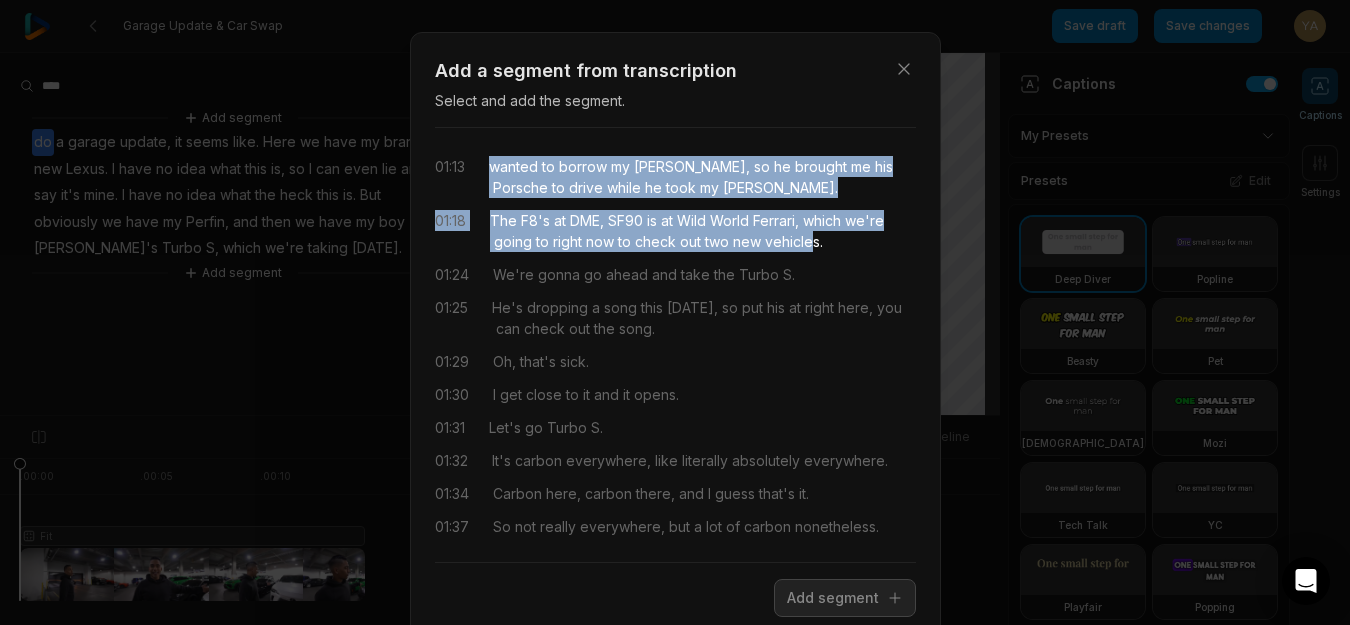 drag, startPoint x: 482, startPoint y: 167, endPoint x: 805, endPoint y: 243, distance: 331.82074 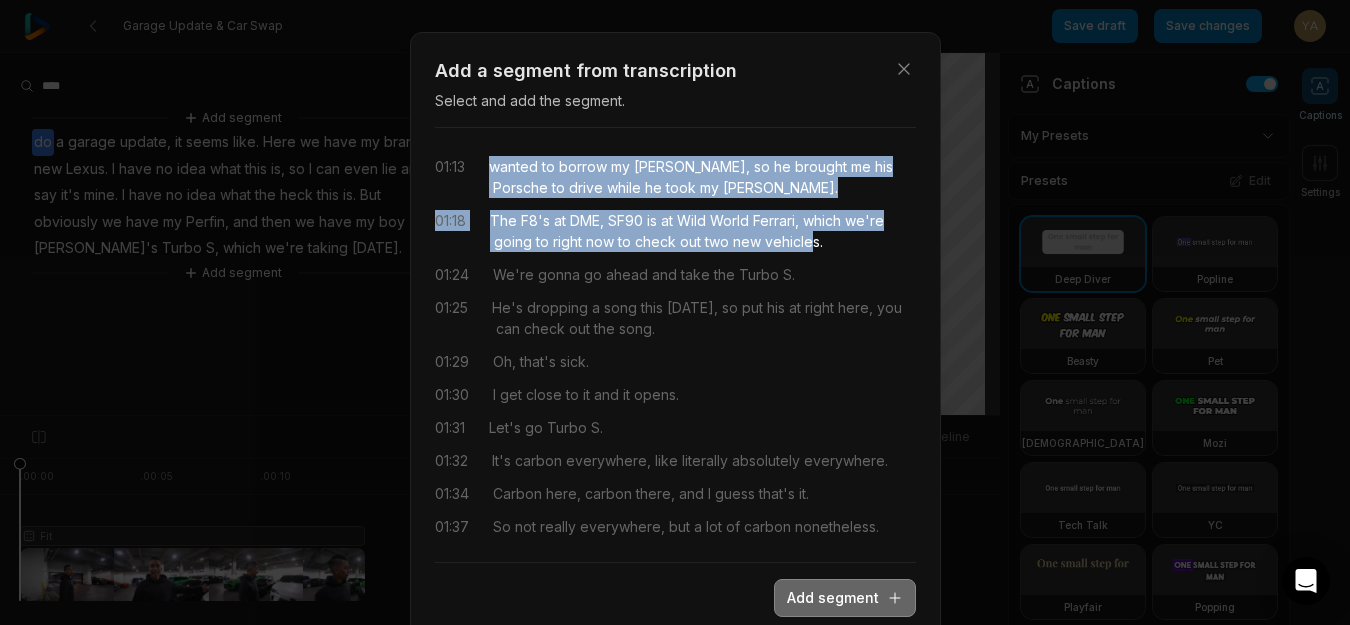 click on "Add segment" at bounding box center [845, 598] 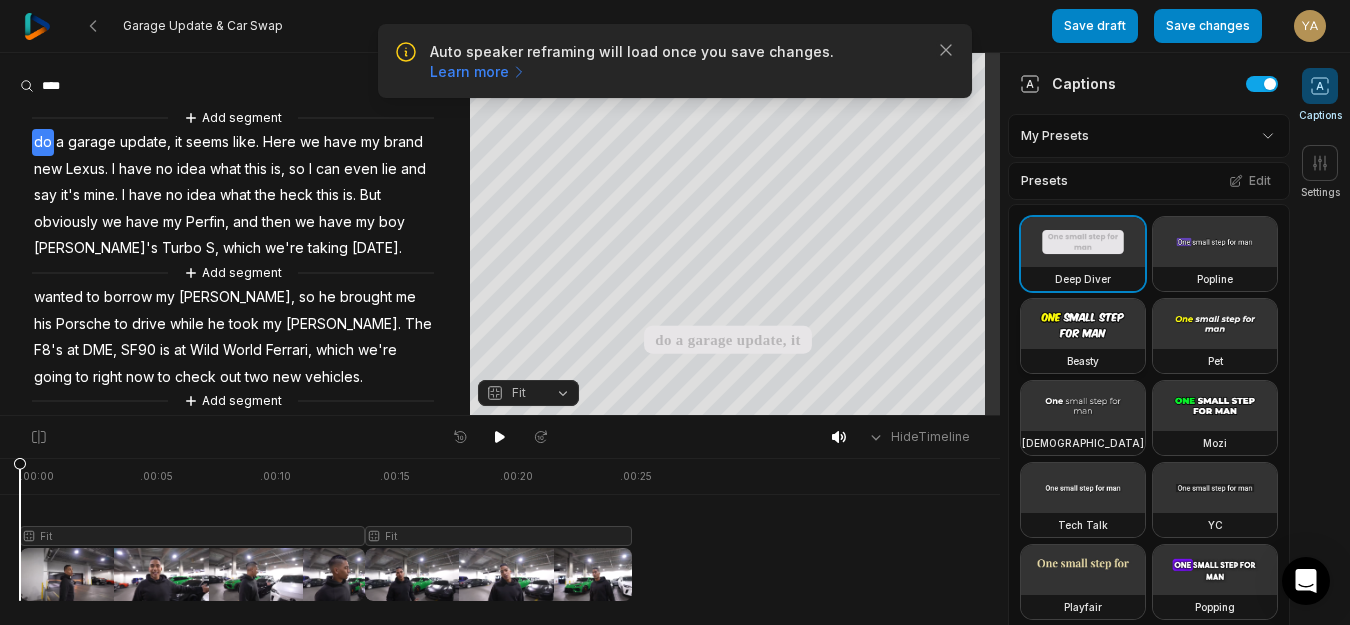 click at bounding box center (1083, 324) 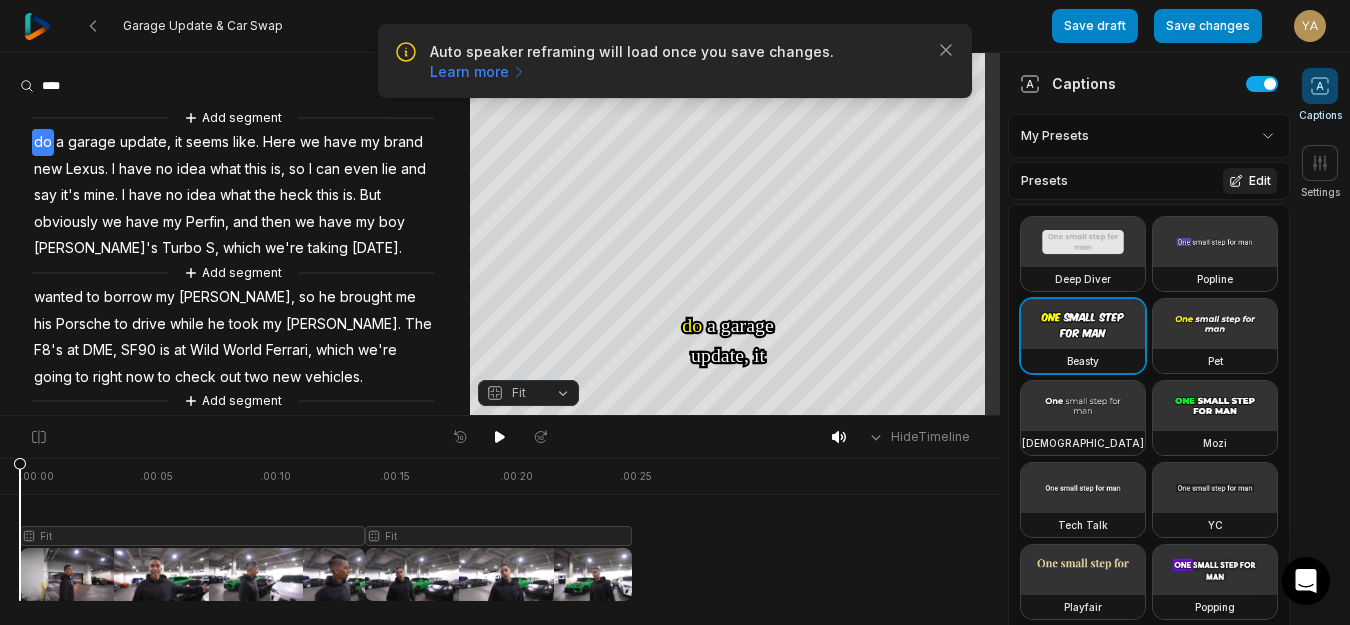 click on "Edit" at bounding box center [1250, 181] 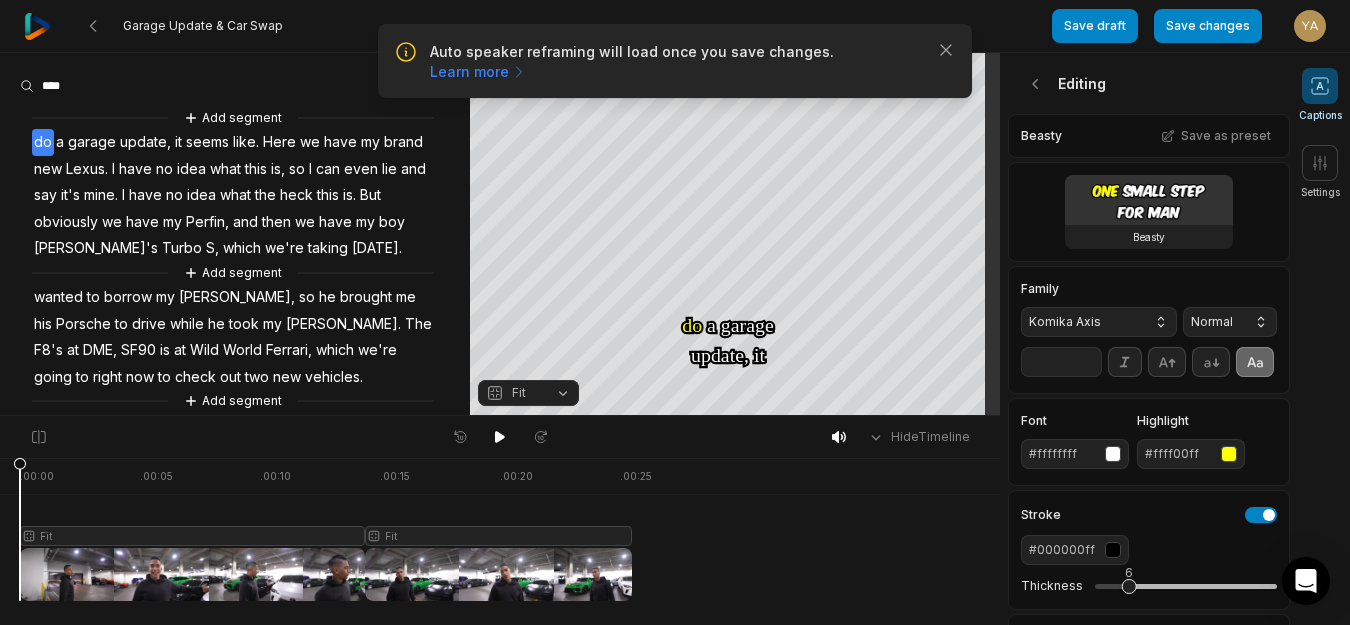 scroll, scrollTop: 0, scrollLeft: 4, axis: horizontal 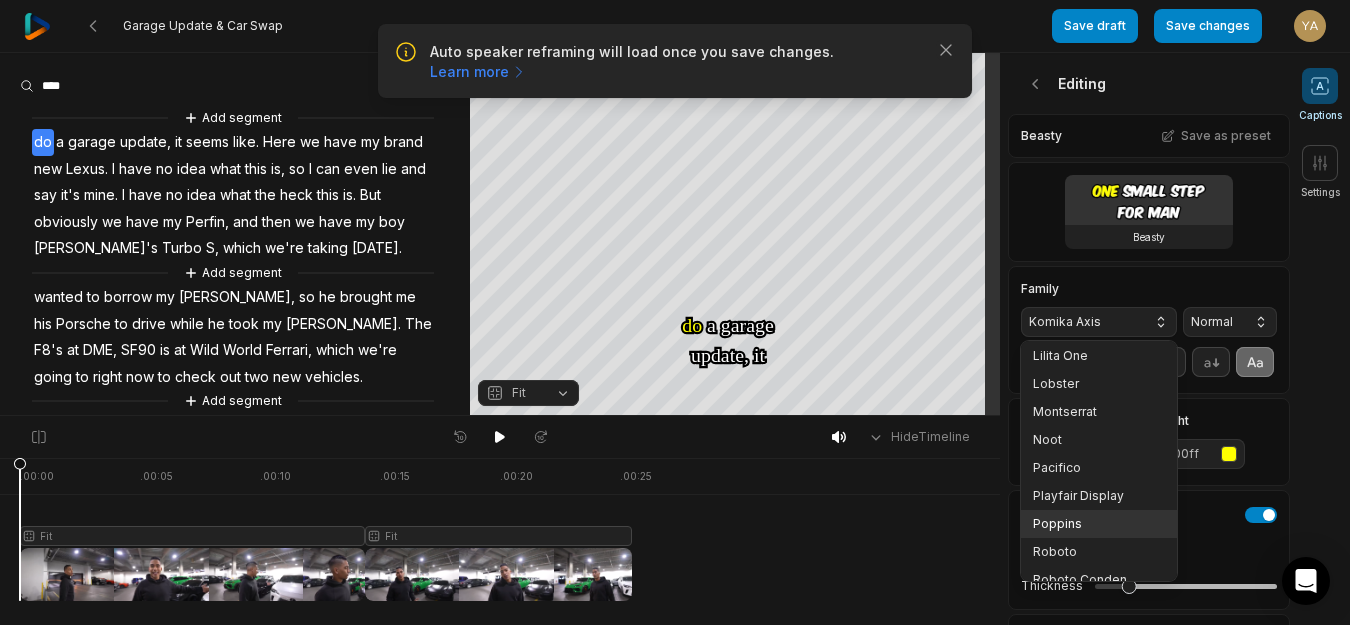 click on "Poppins" at bounding box center (1099, 524) 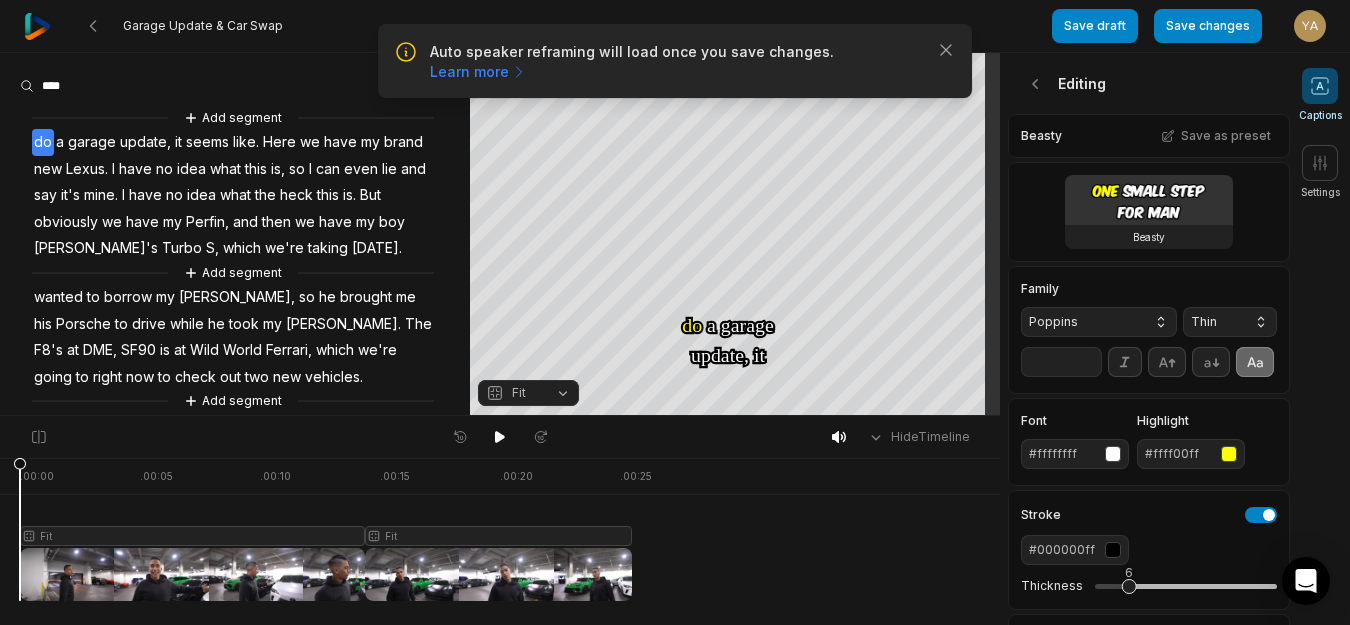 click on "Thin" at bounding box center [1214, 322] 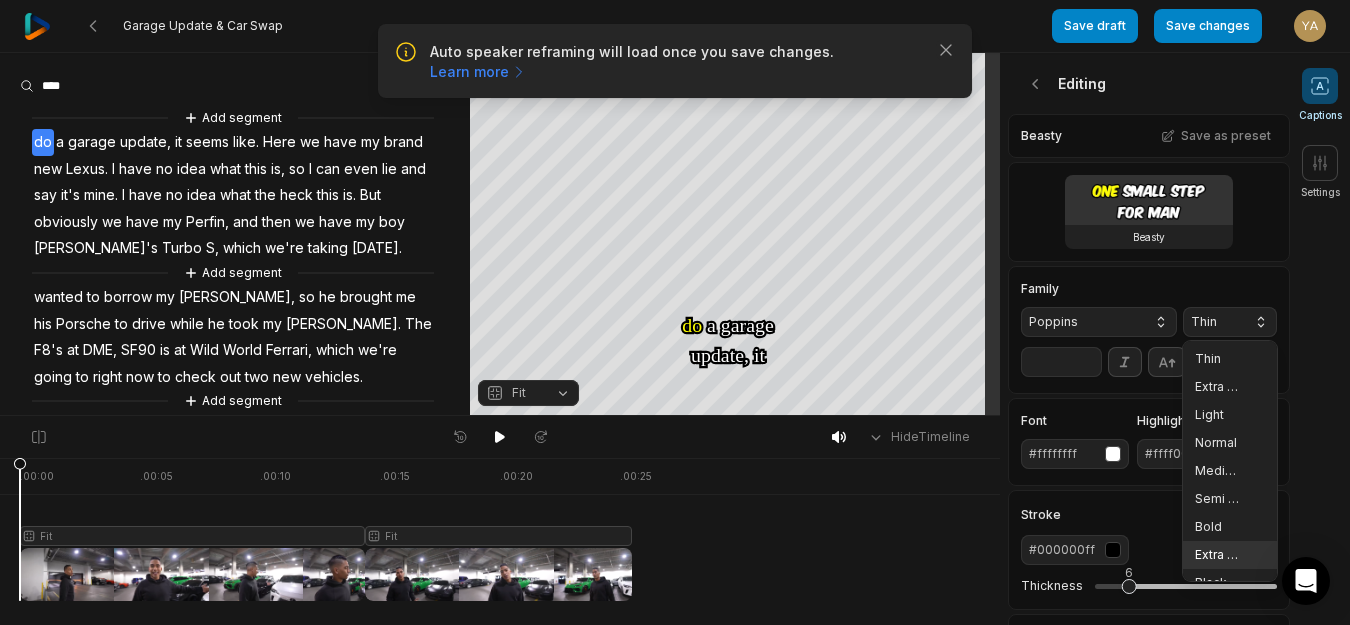 click on "Extra Bold" at bounding box center [1218, 555] 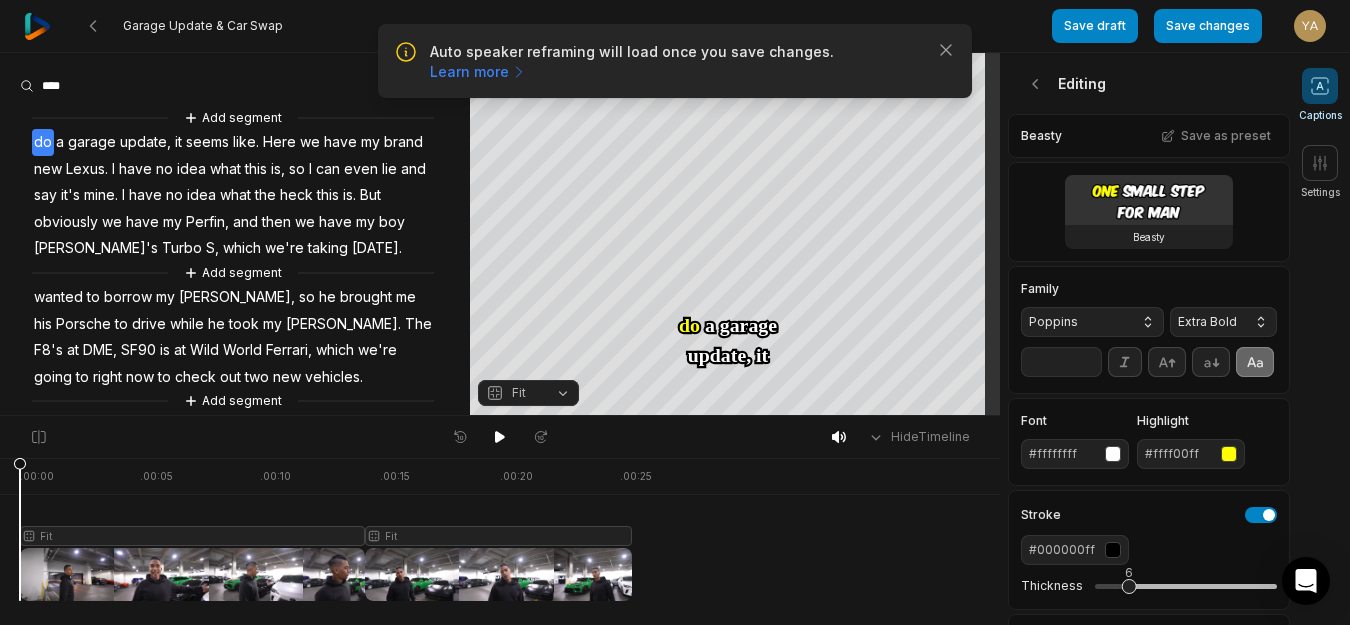 click on "**" at bounding box center (1061, 362) 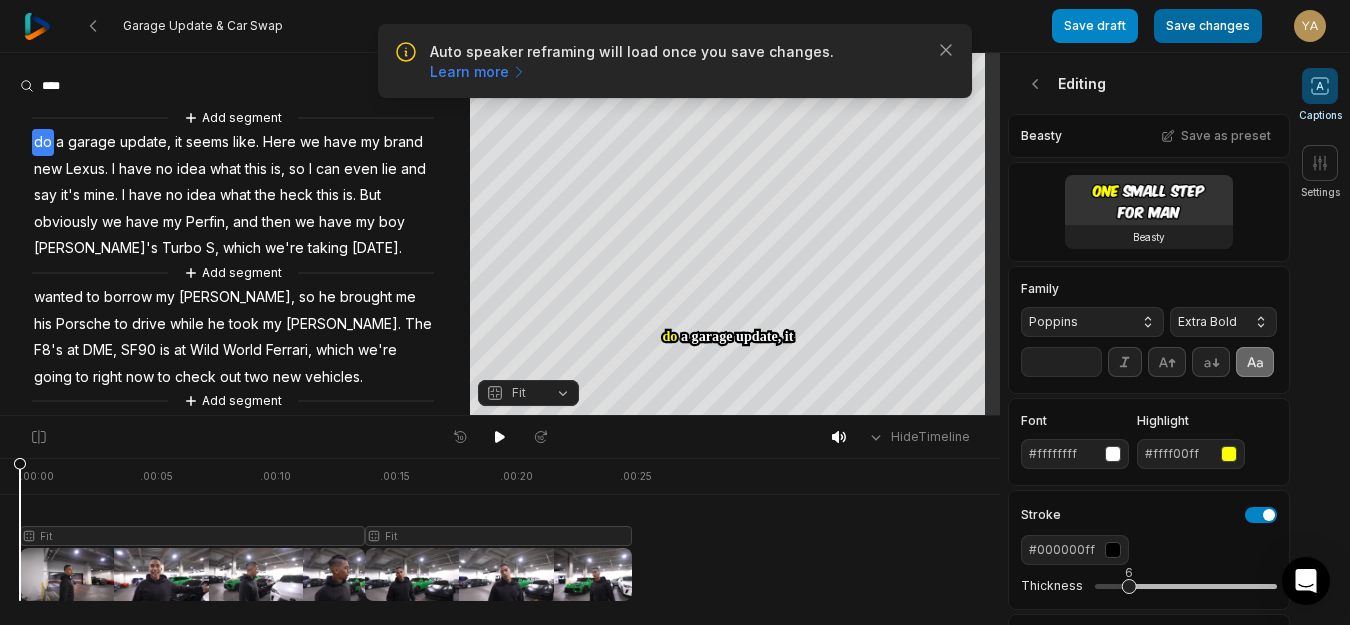 type on "**" 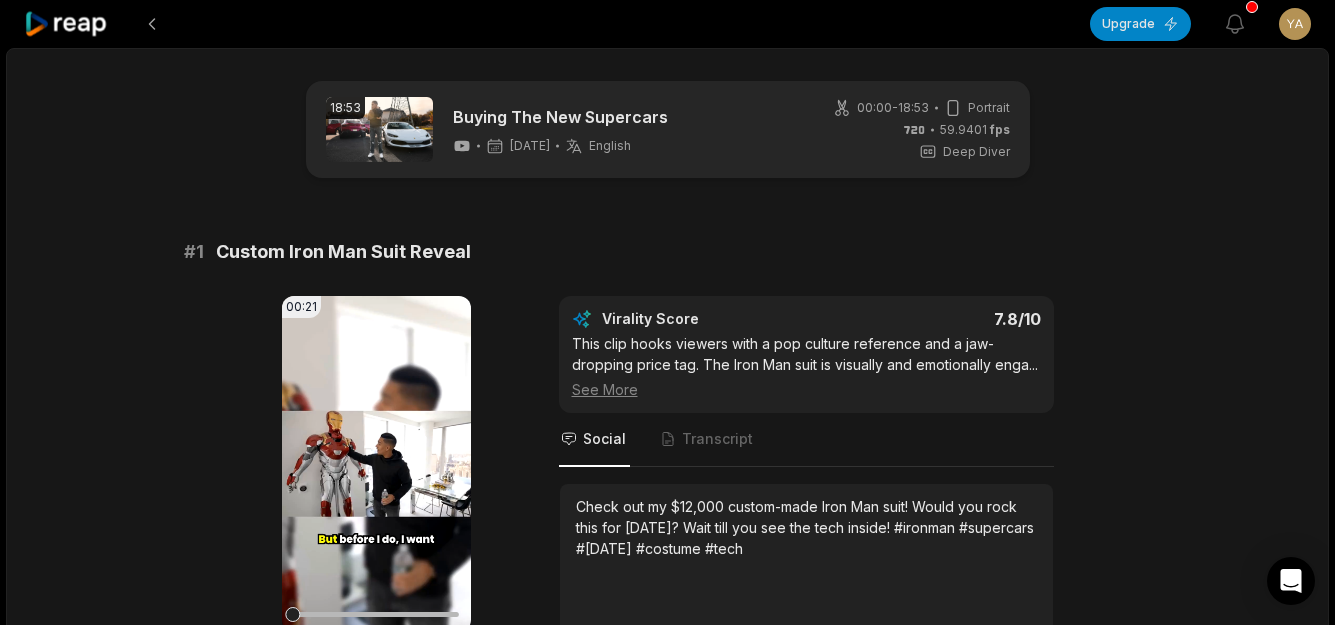 scroll, scrollTop: 4453, scrollLeft: 0, axis: vertical 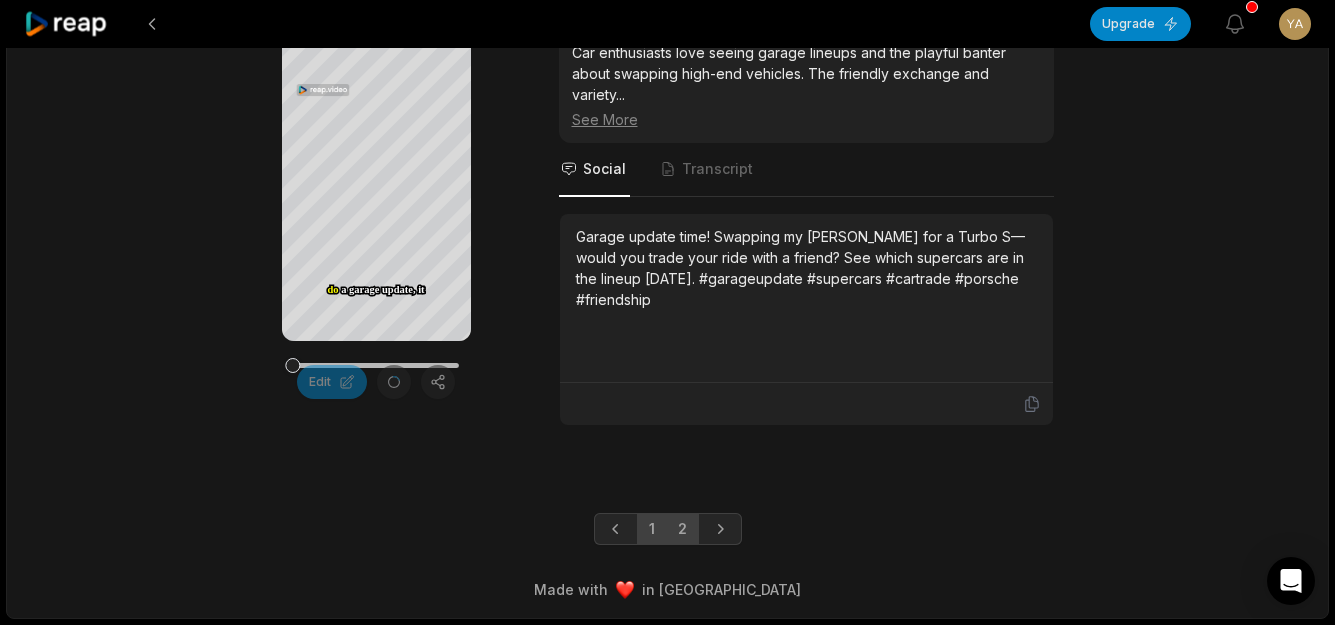 click on "2" at bounding box center [682, 529] 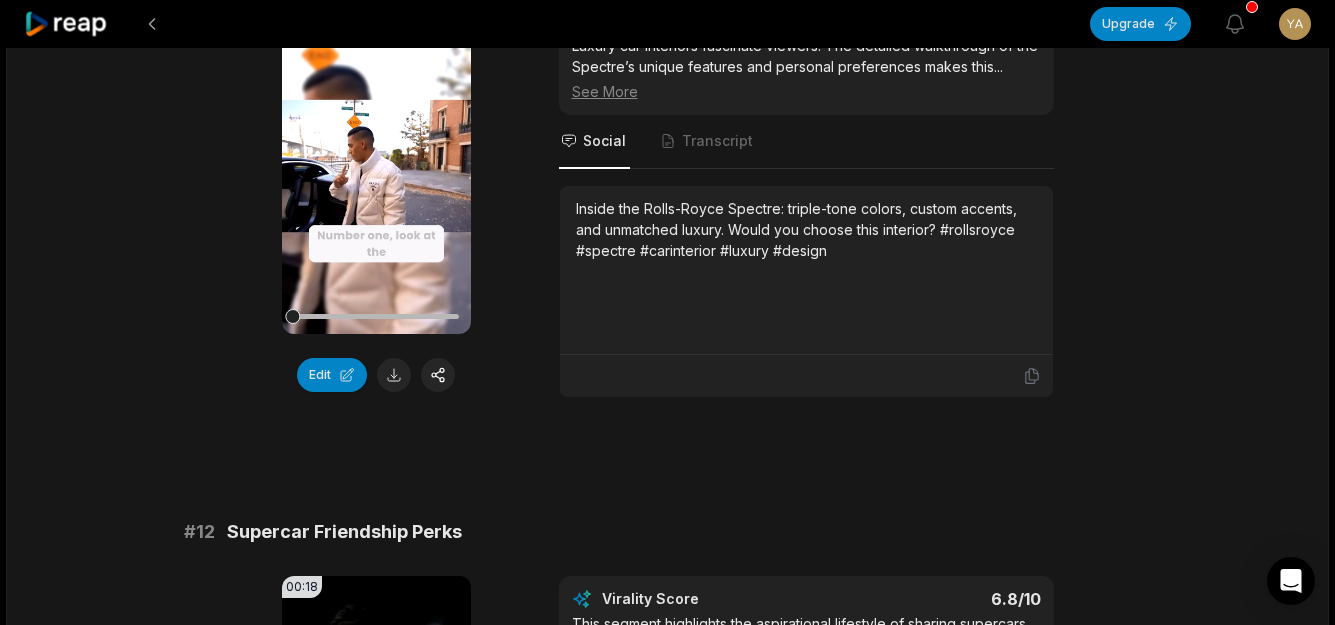 scroll, scrollTop: 260, scrollLeft: 0, axis: vertical 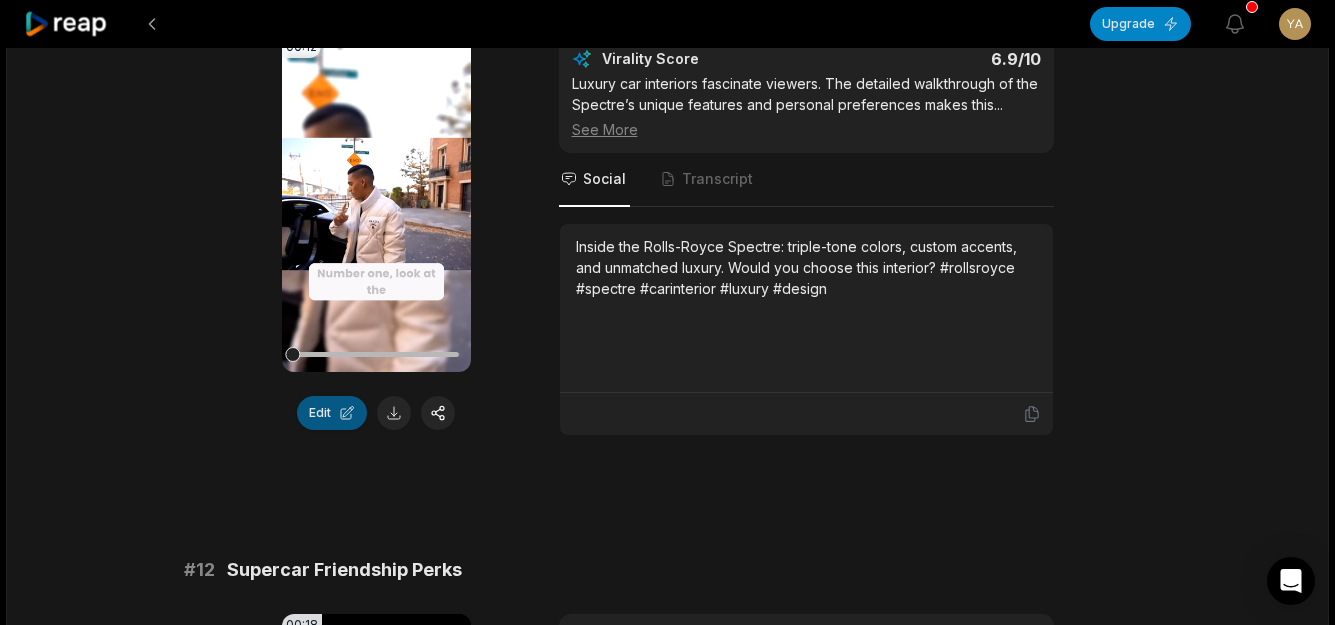 click on "Edit" at bounding box center (332, 413) 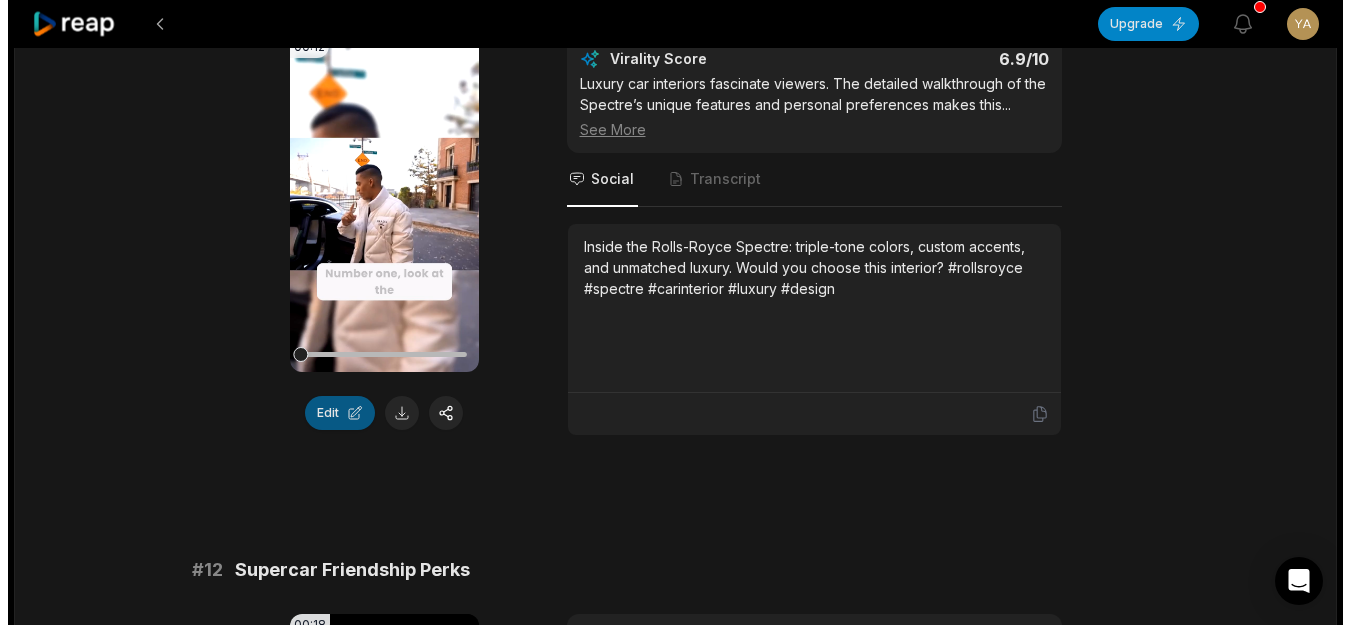 scroll, scrollTop: 0, scrollLeft: 0, axis: both 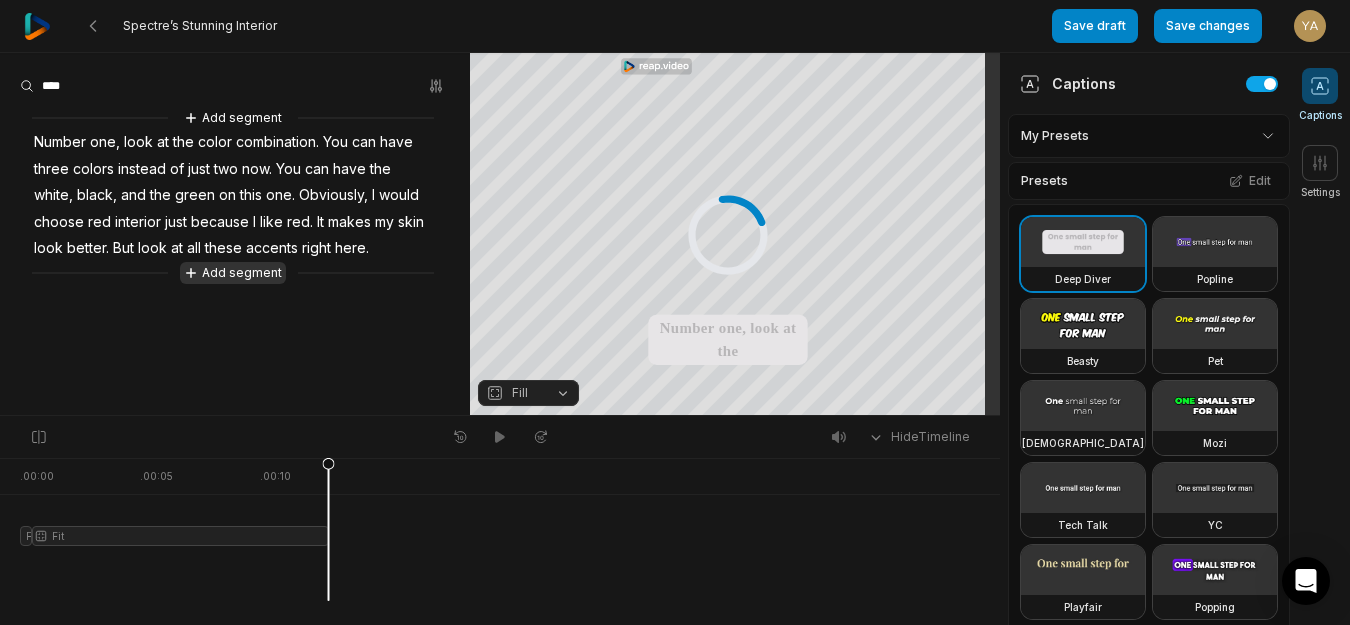 click on "Add segment" at bounding box center (233, 273) 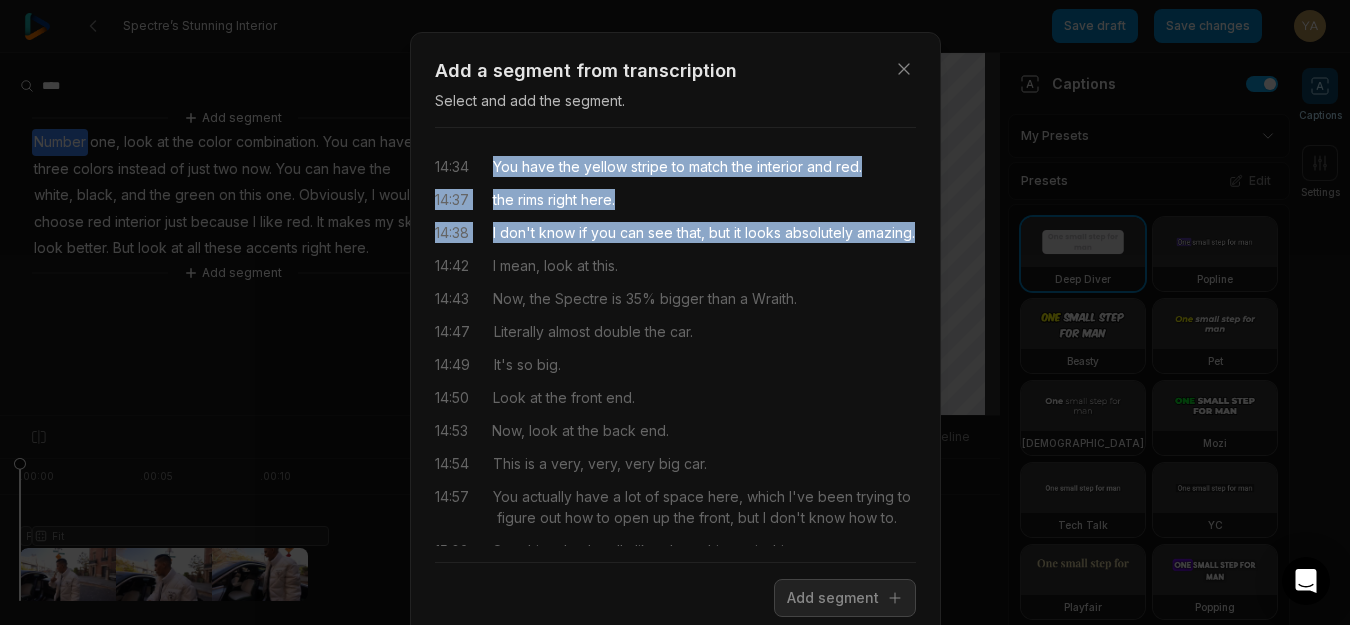 drag, startPoint x: 485, startPoint y: 157, endPoint x: 569, endPoint y: 259, distance: 132.13629 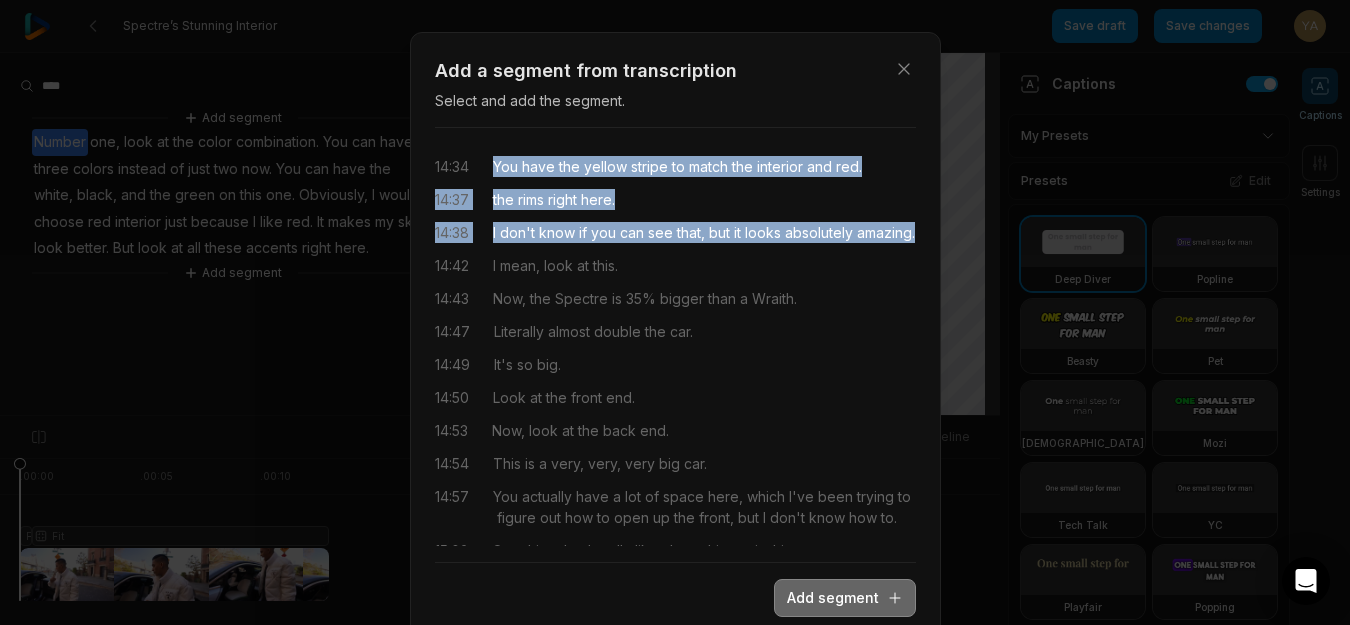 click on "Add segment" at bounding box center (845, 598) 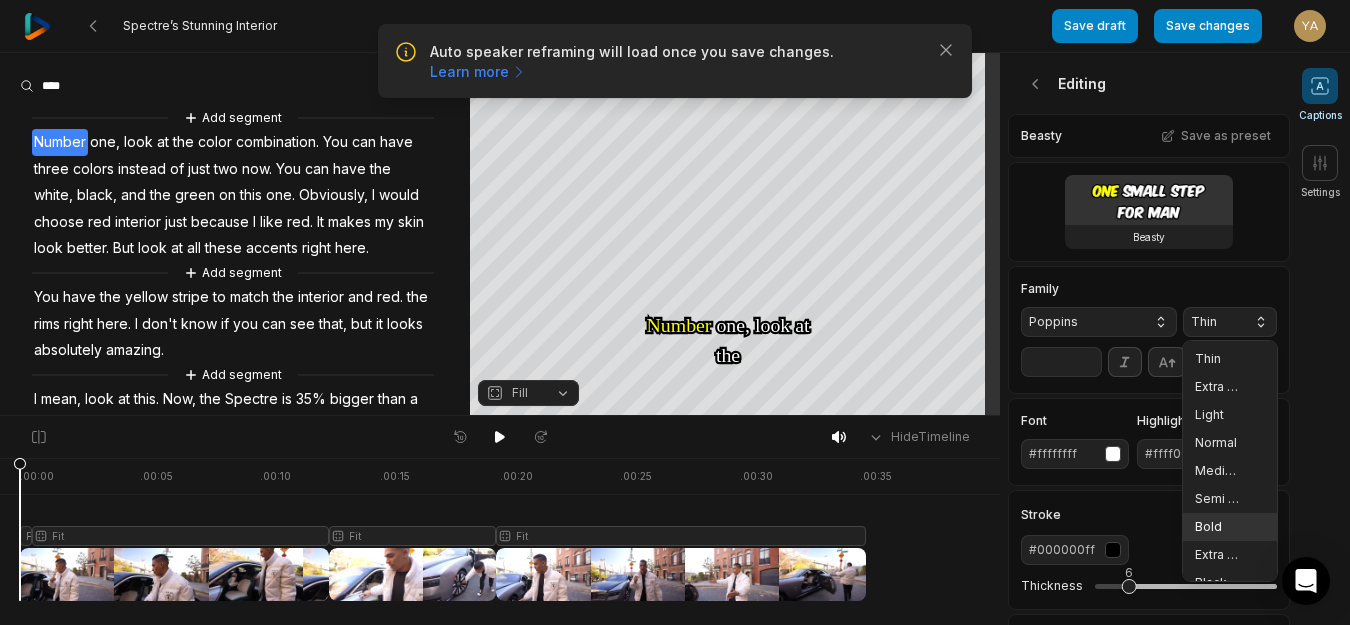 scroll, scrollTop: 0, scrollLeft: 0, axis: both 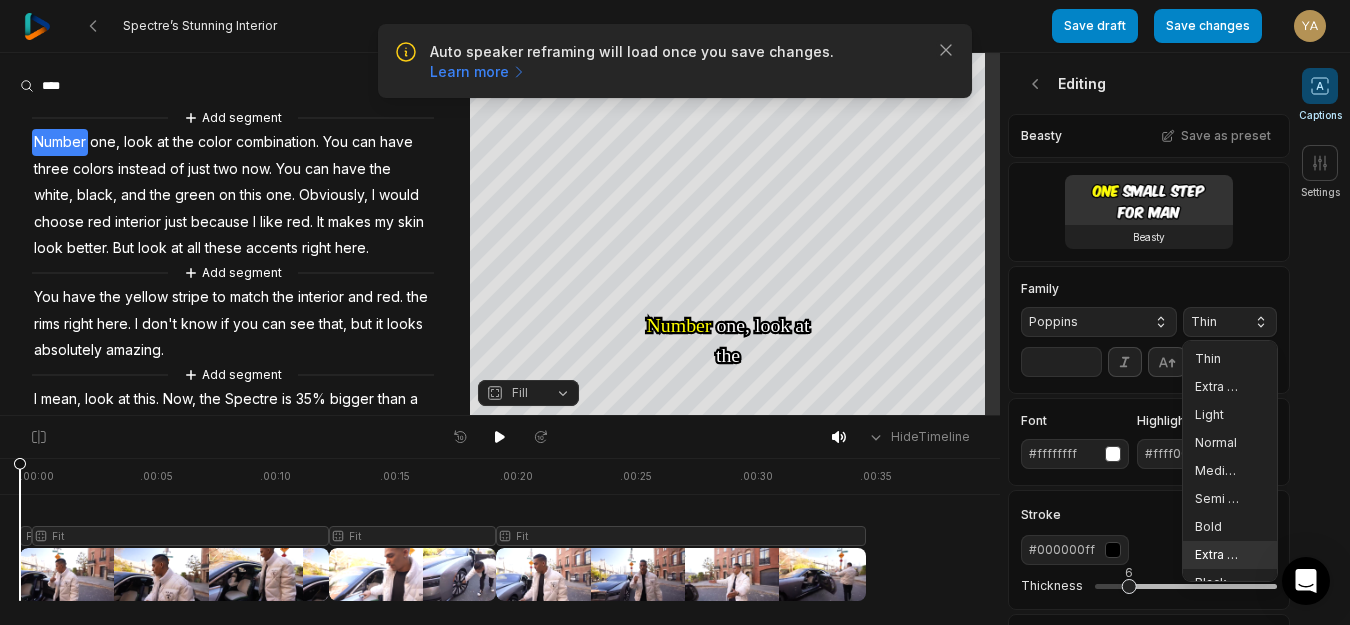 click on "Extra Bold" at bounding box center [1230, 555] 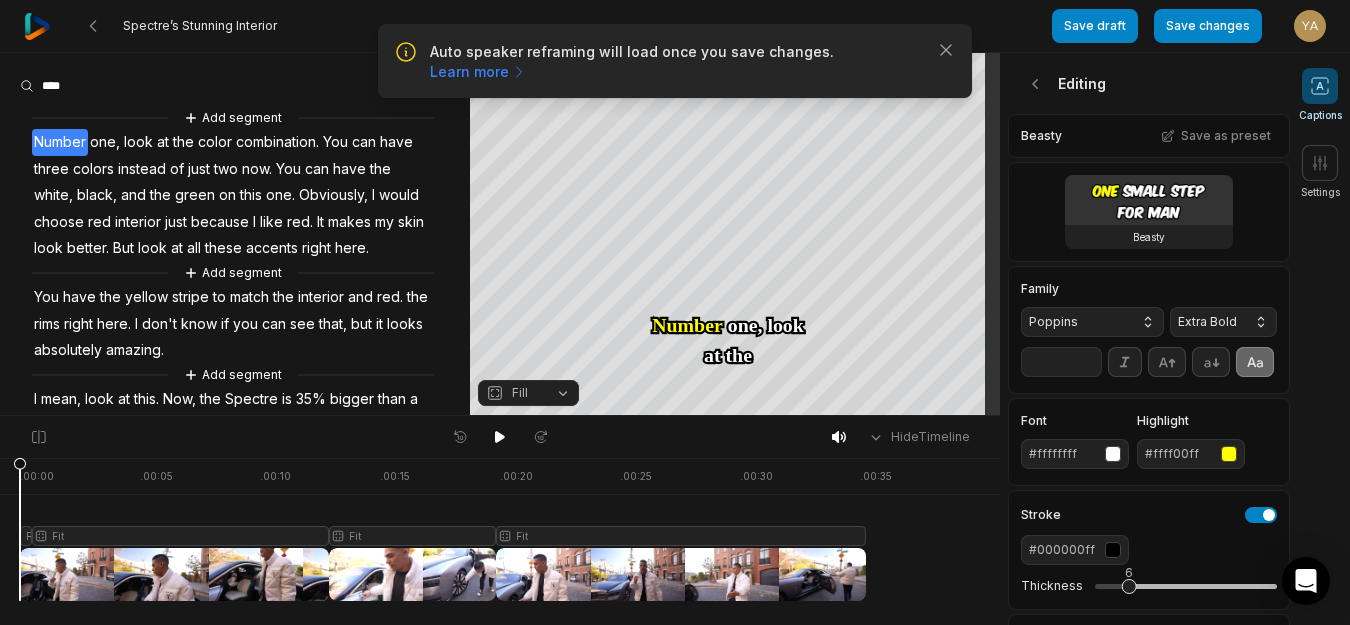 click on "**" at bounding box center (1061, 362) 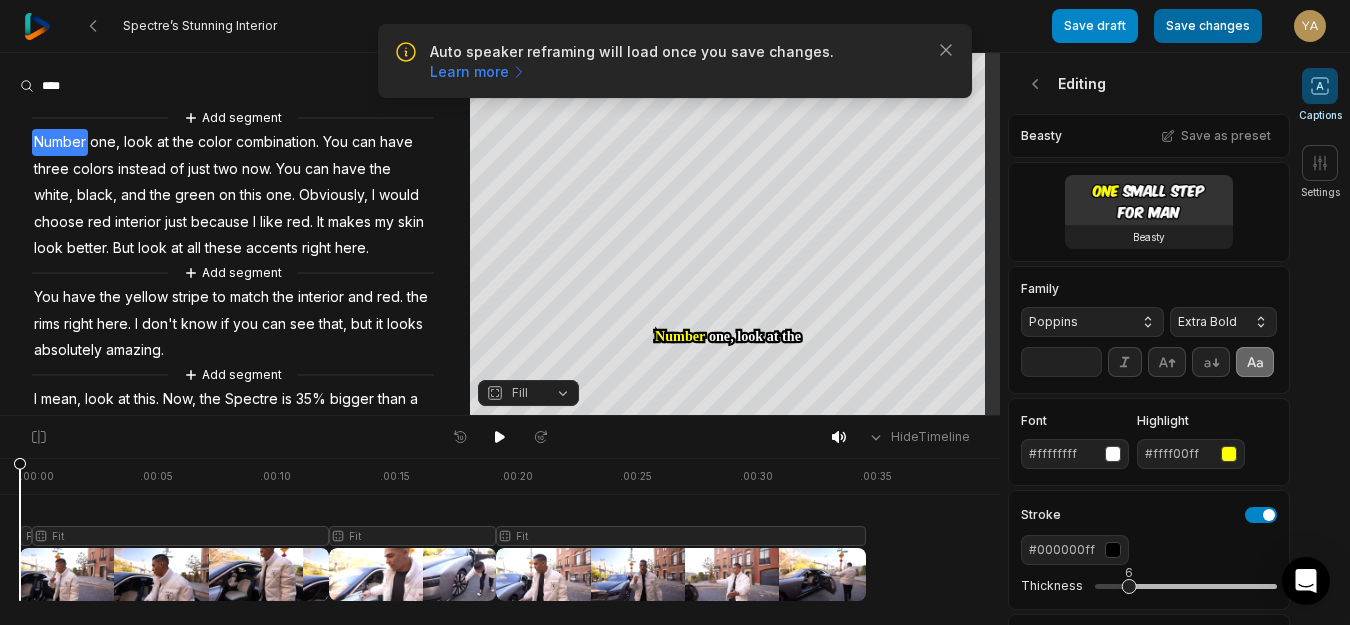 type on "**" 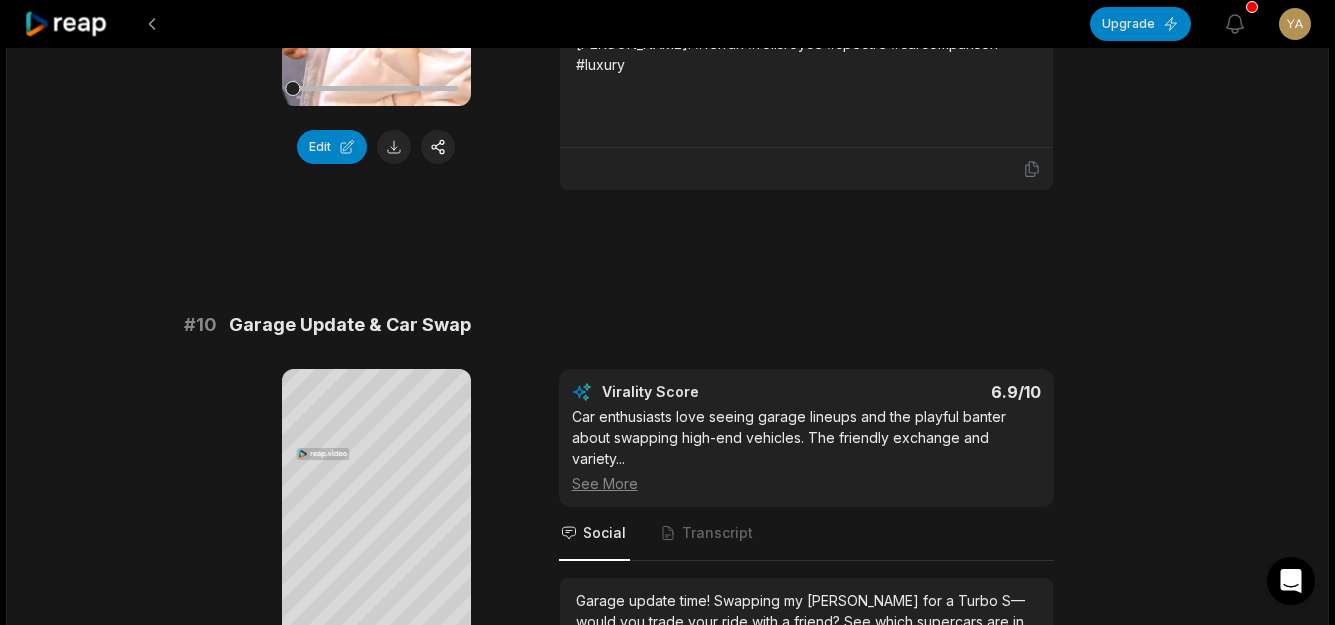 scroll, scrollTop: 5577, scrollLeft: 0, axis: vertical 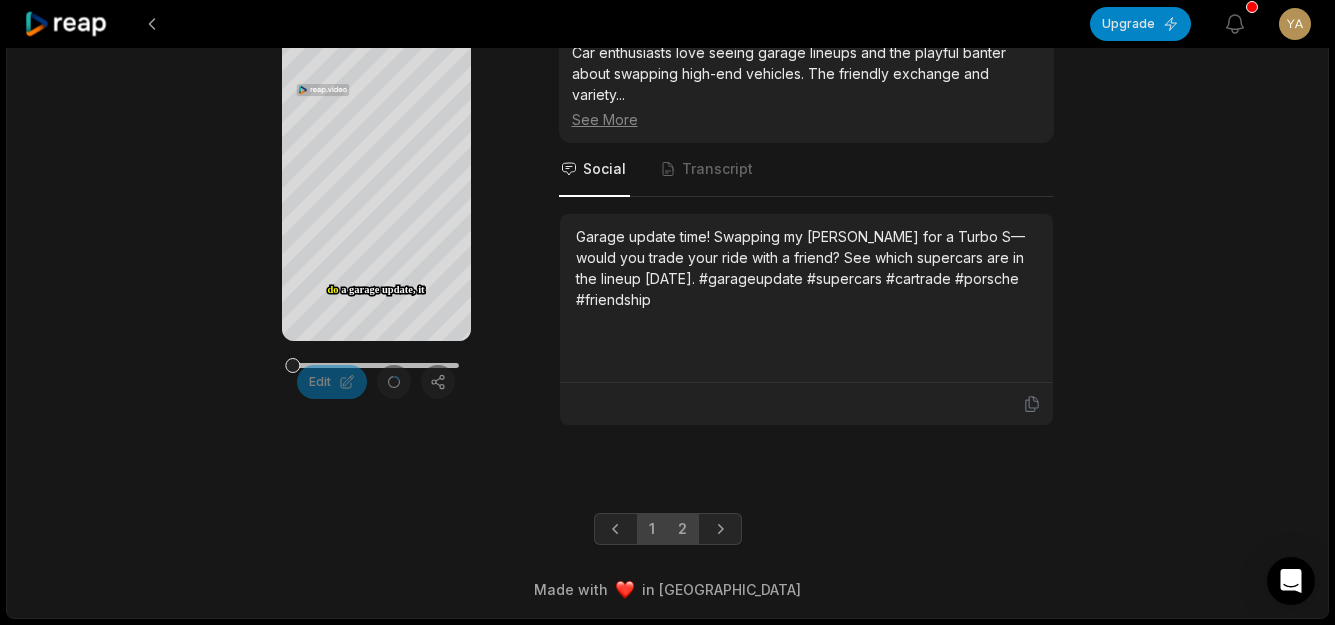 click on "2" at bounding box center (682, 529) 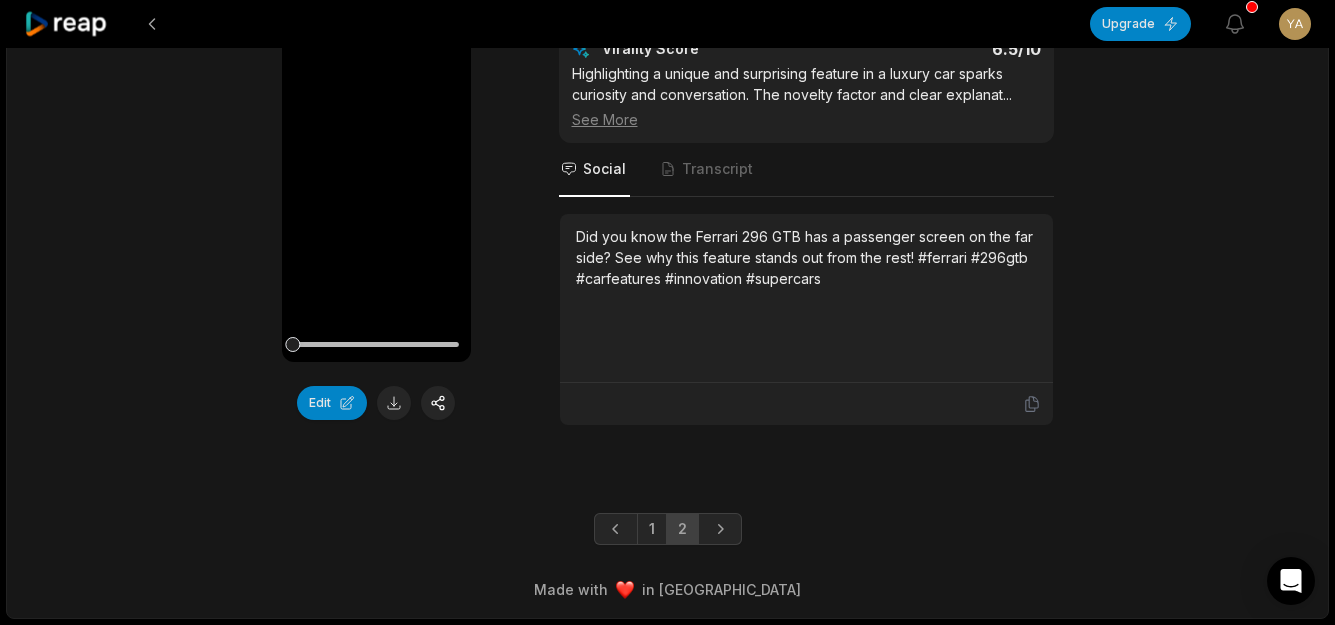 scroll, scrollTop: 2603, scrollLeft: 0, axis: vertical 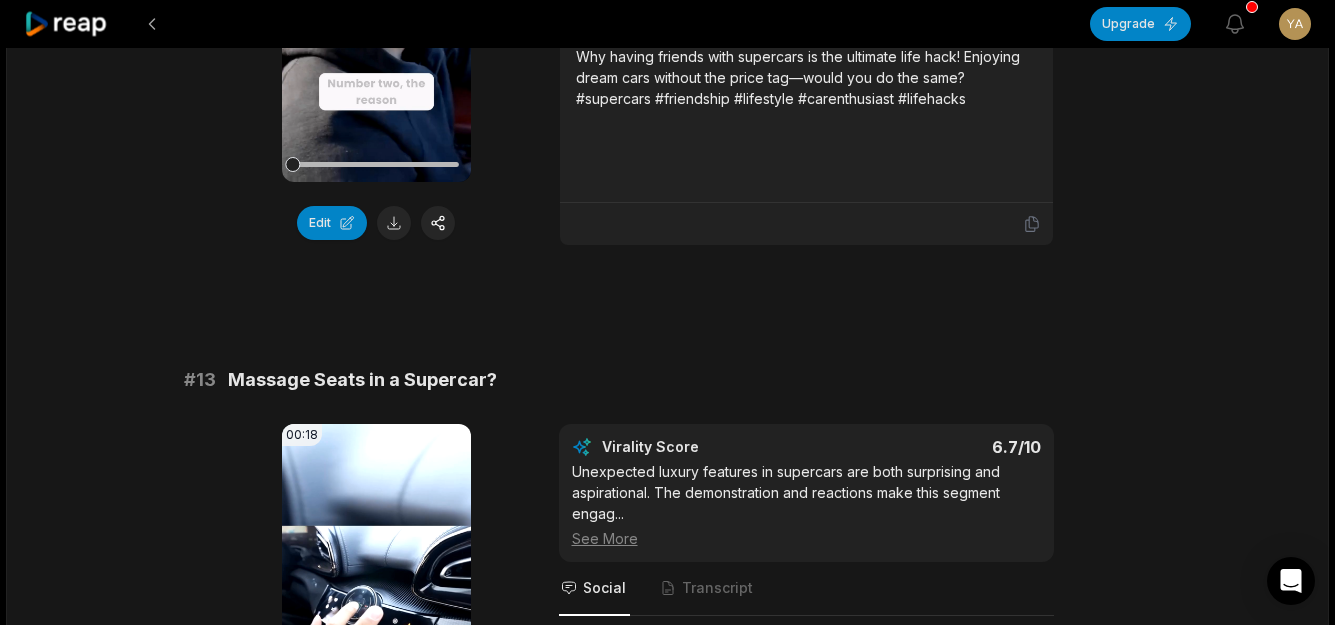 click on "Edit" at bounding box center (332, 223) 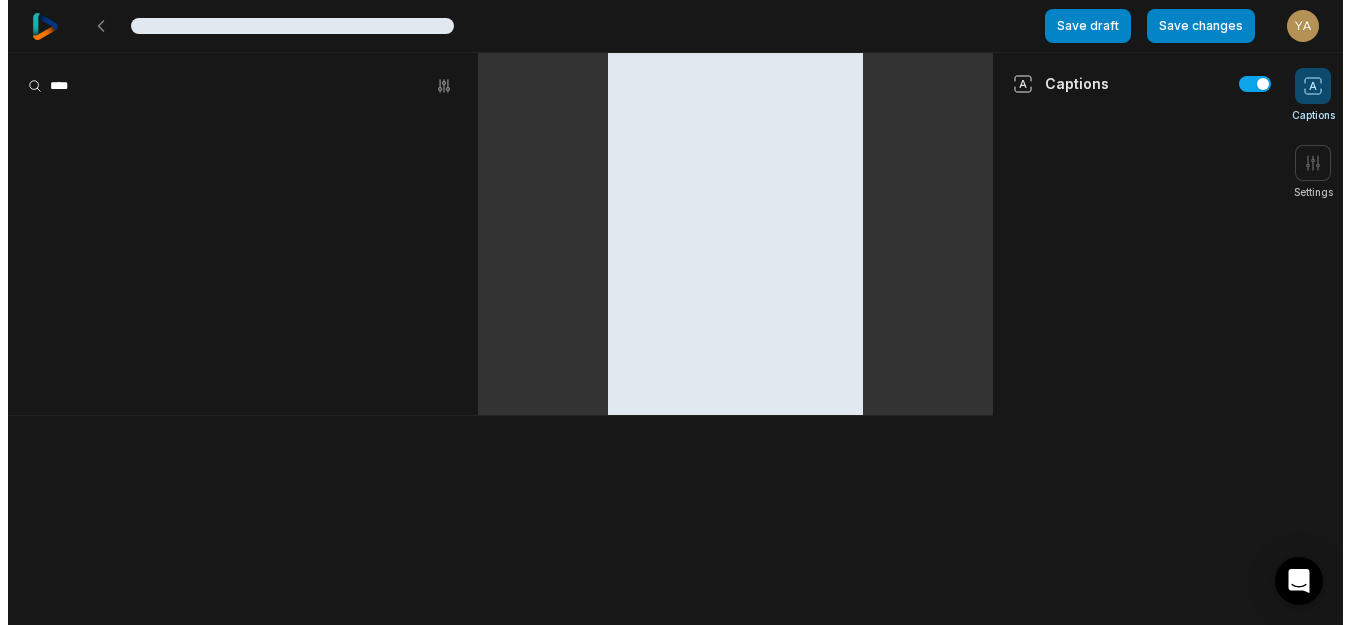 scroll, scrollTop: 0, scrollLeft: 0, axis: both 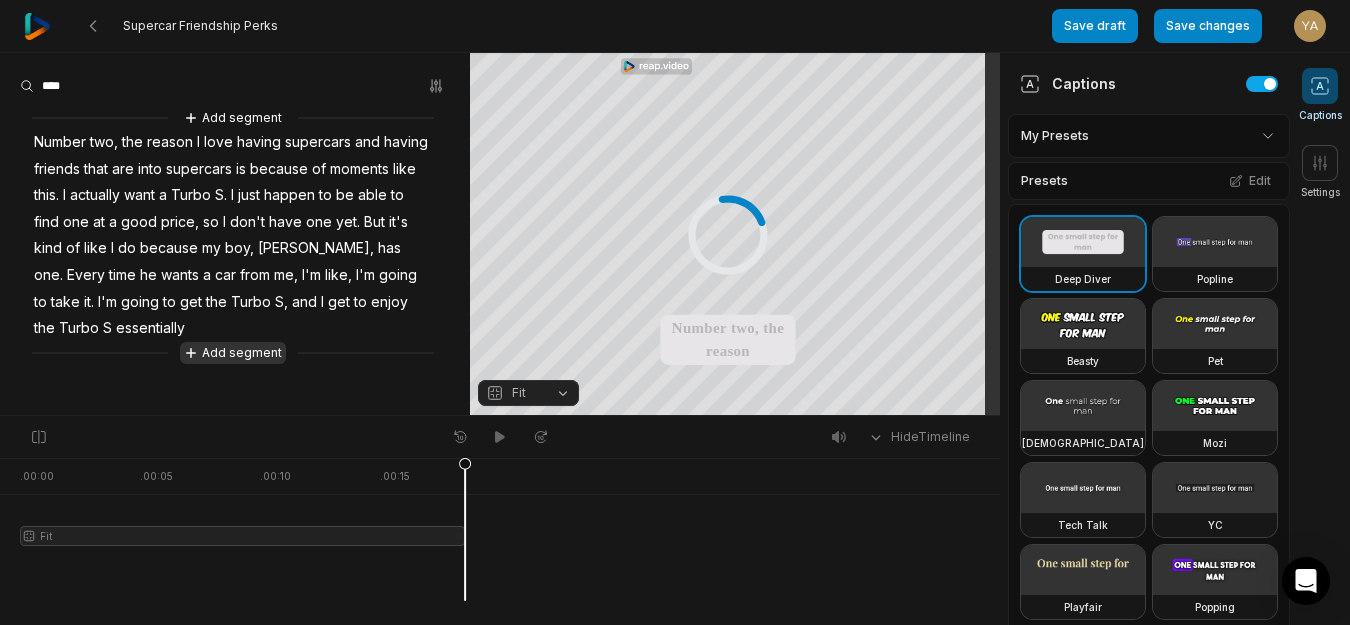 click on "Add segment" at bounding box center [233, 353] 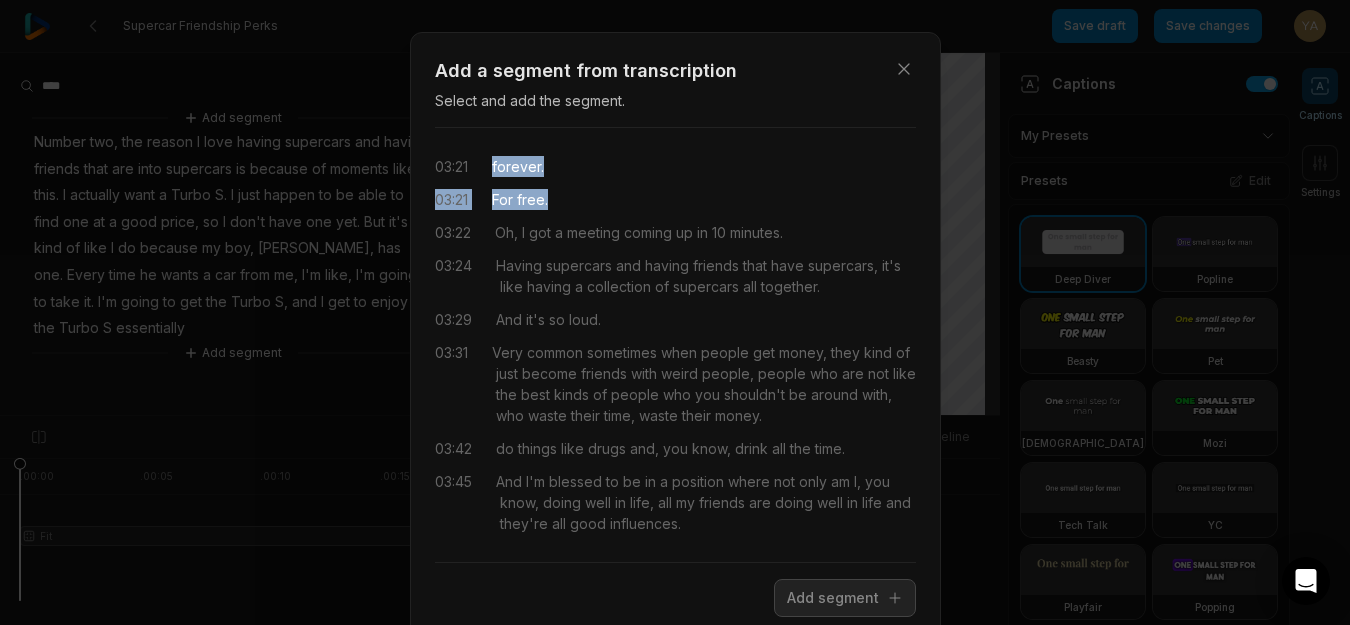 drag, startPoint x: 486, startPoint y: 161, endPoint x: 542, endPoint y: 203, distance: 70 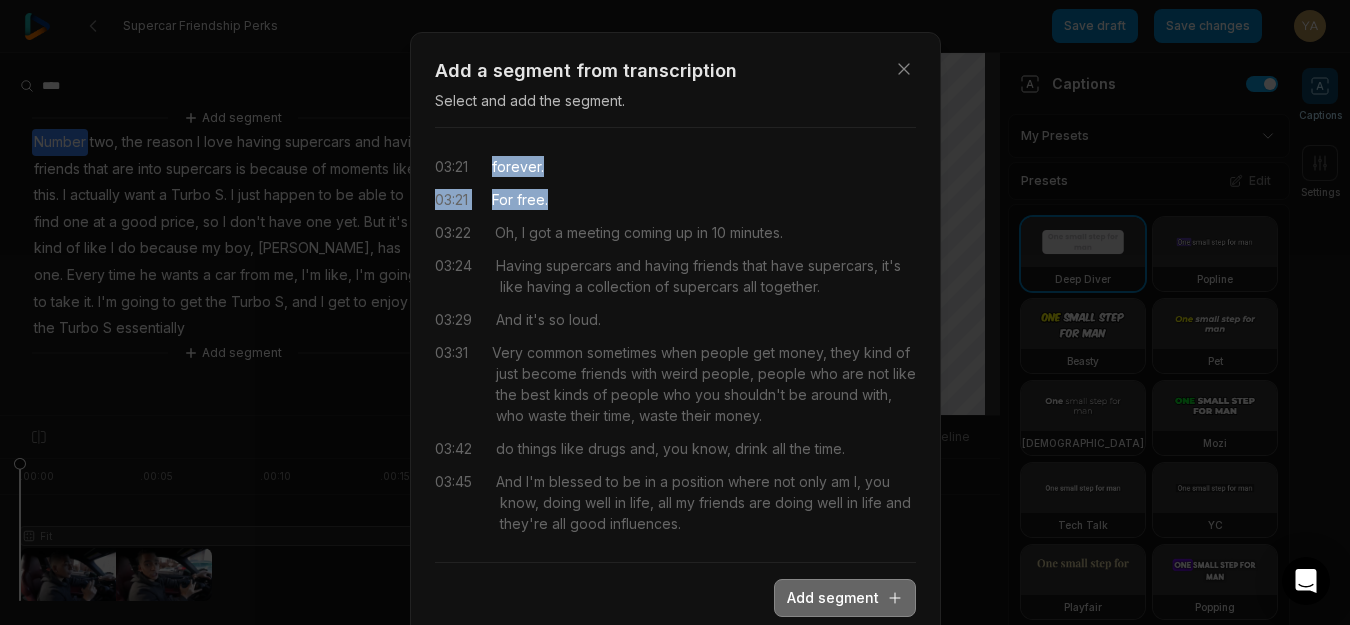 click on "Add segment" at bounding box center (845, 598) 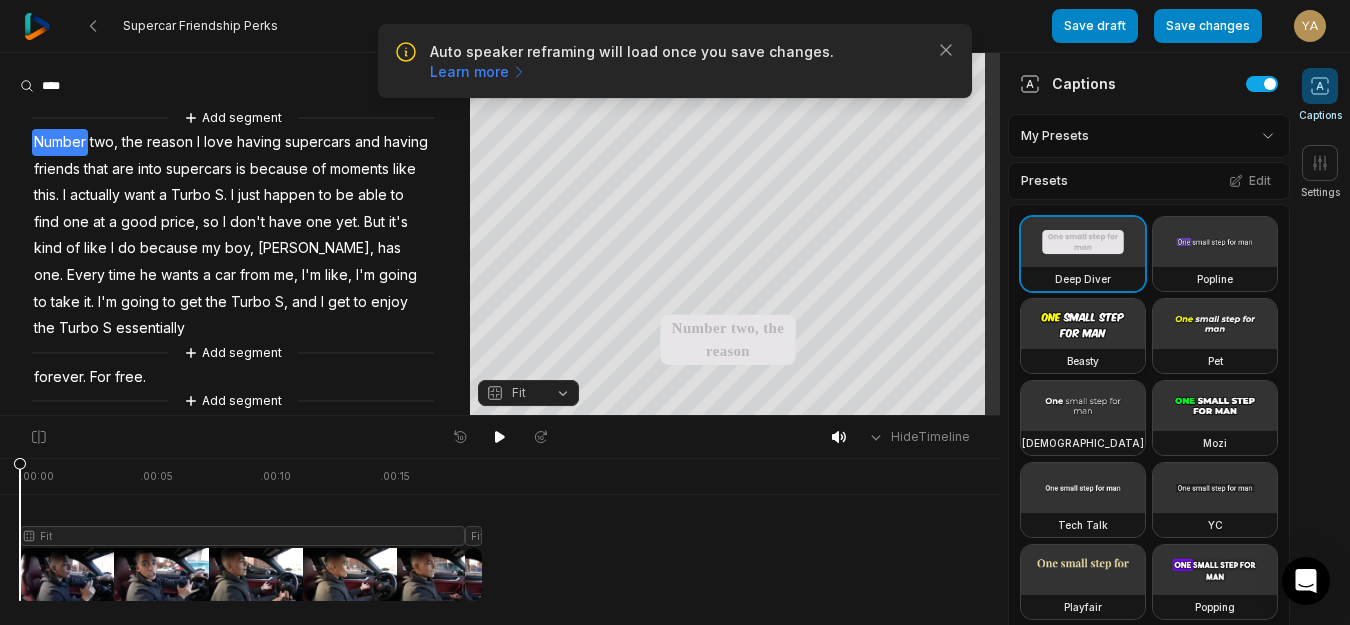 click at bounding box center (1083, 324) 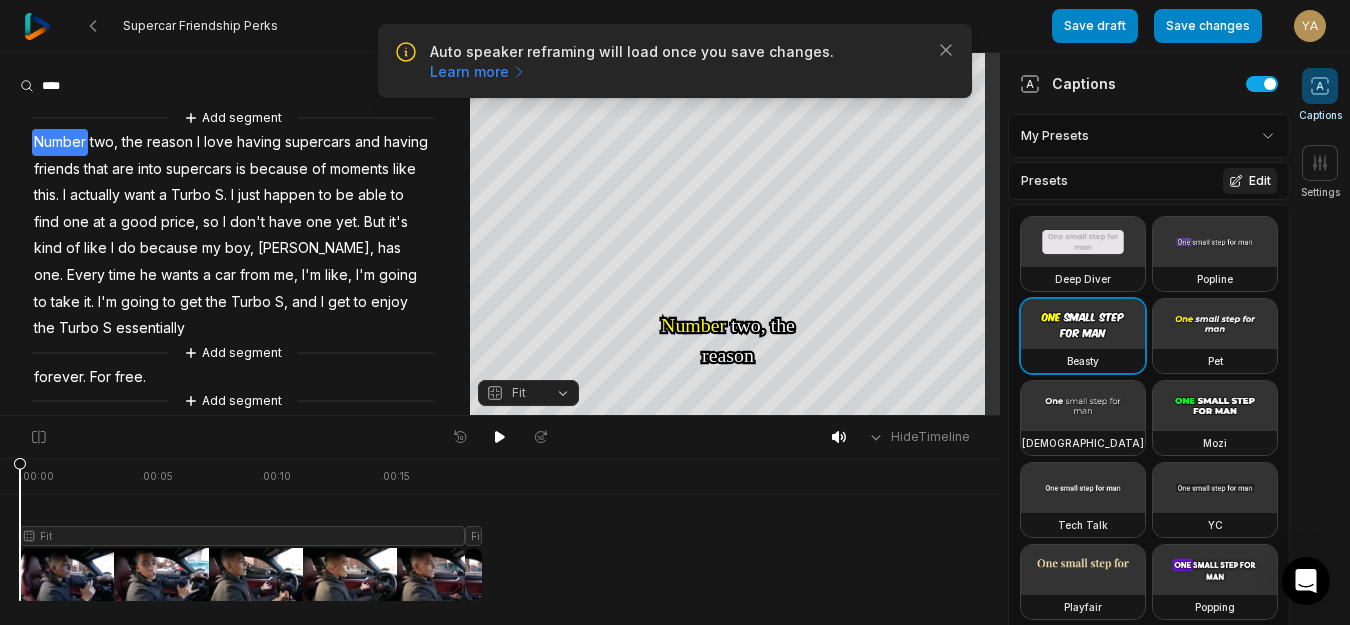 click on "Edit" at bounding box center (1250, 181) 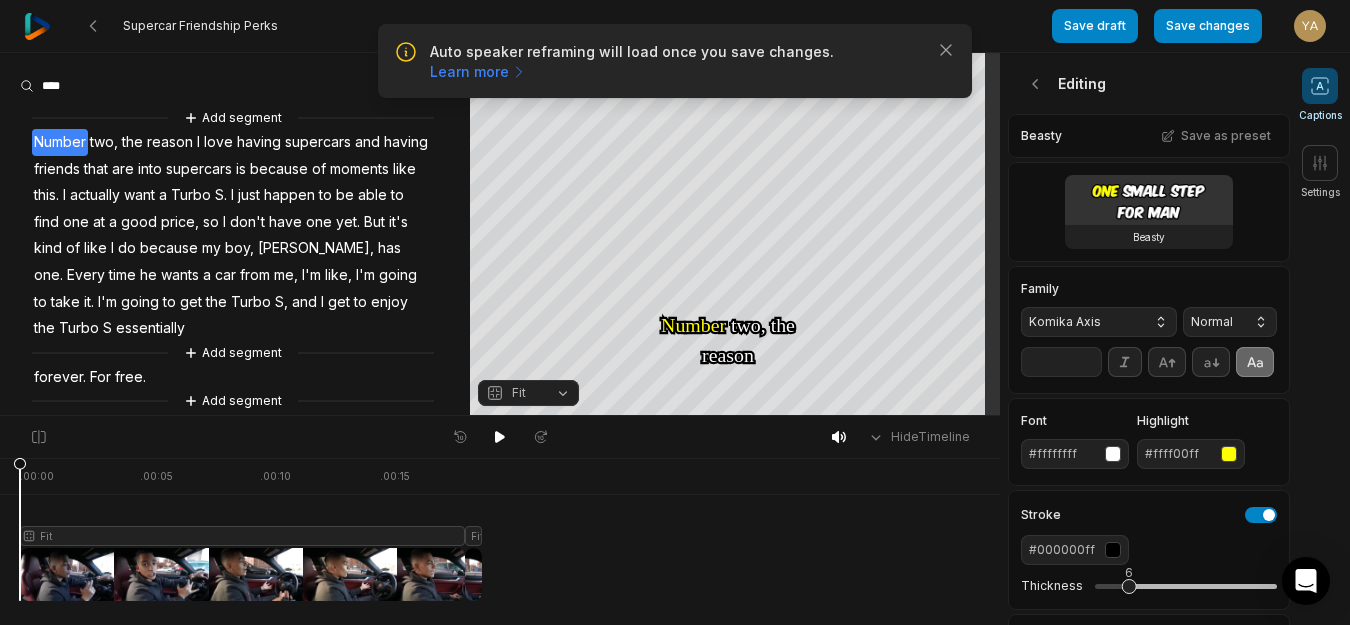 click on "Komika Axis" at bounding box center (1083, 322) 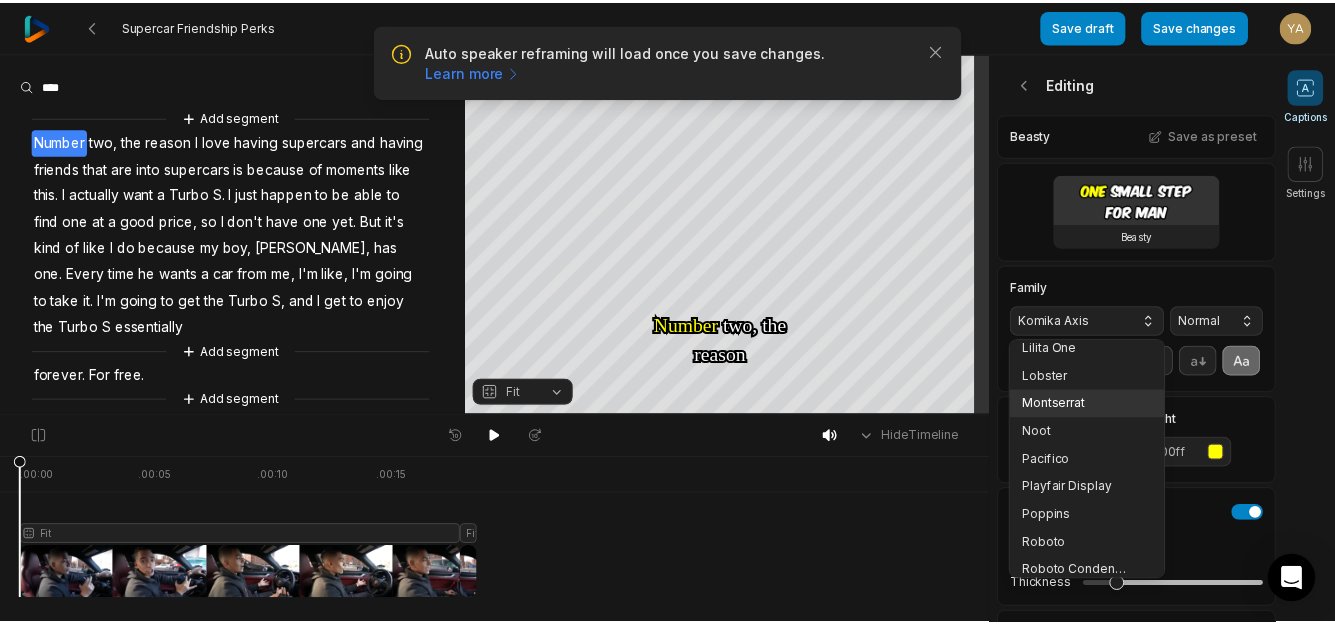 scroll, scrollTop: 264, scrollLeft: 0, axis: vertical 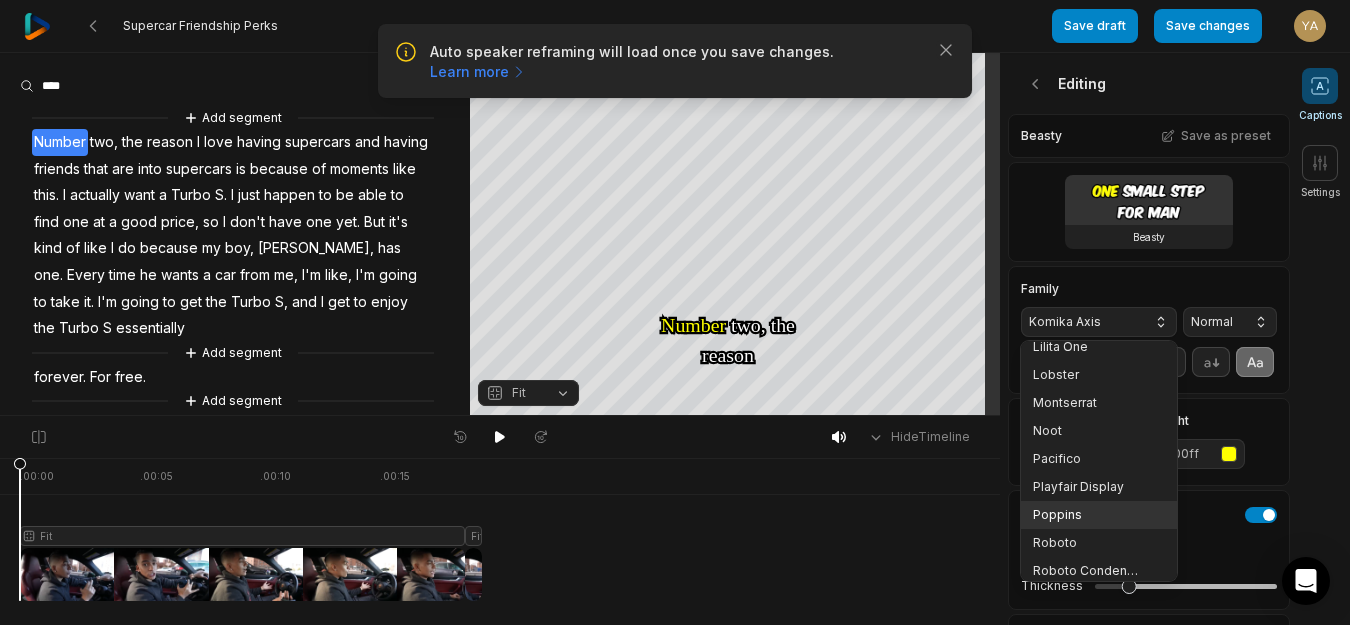 click on "Poppins" at bounding box center [1087, 515] 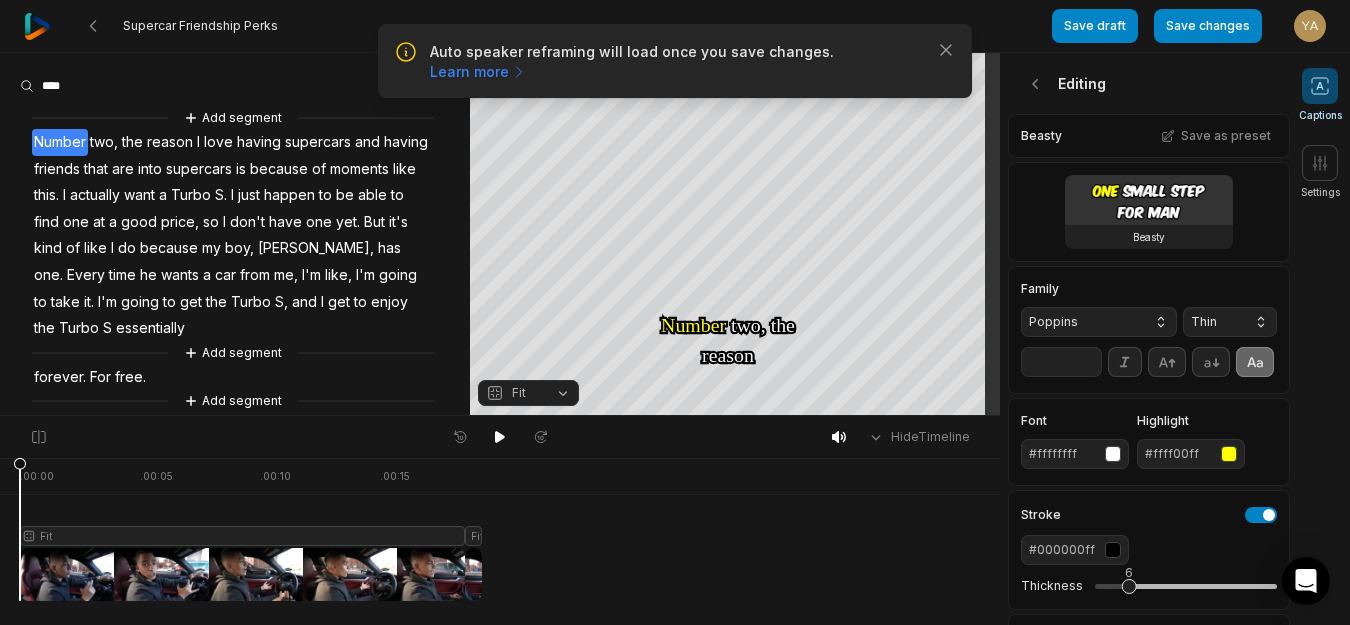click on "Thin" at bounding box center [1214, 322] 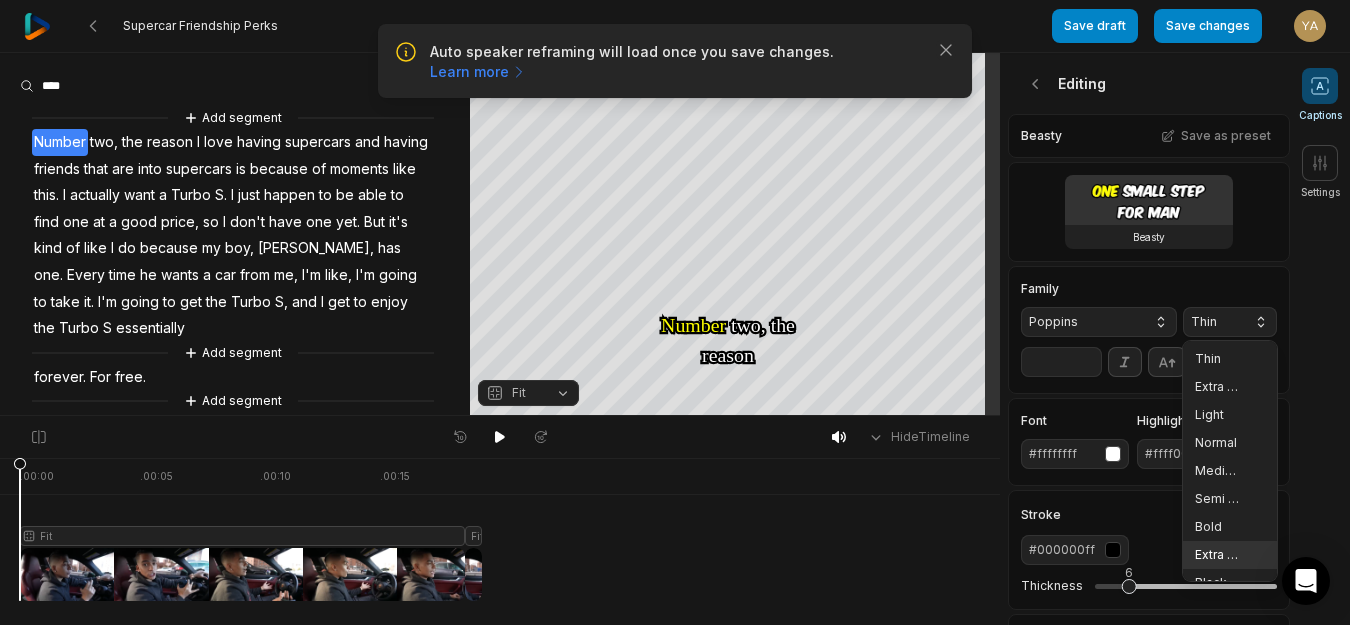 click on "Extra Bold" at bounding box center [1218, 555] 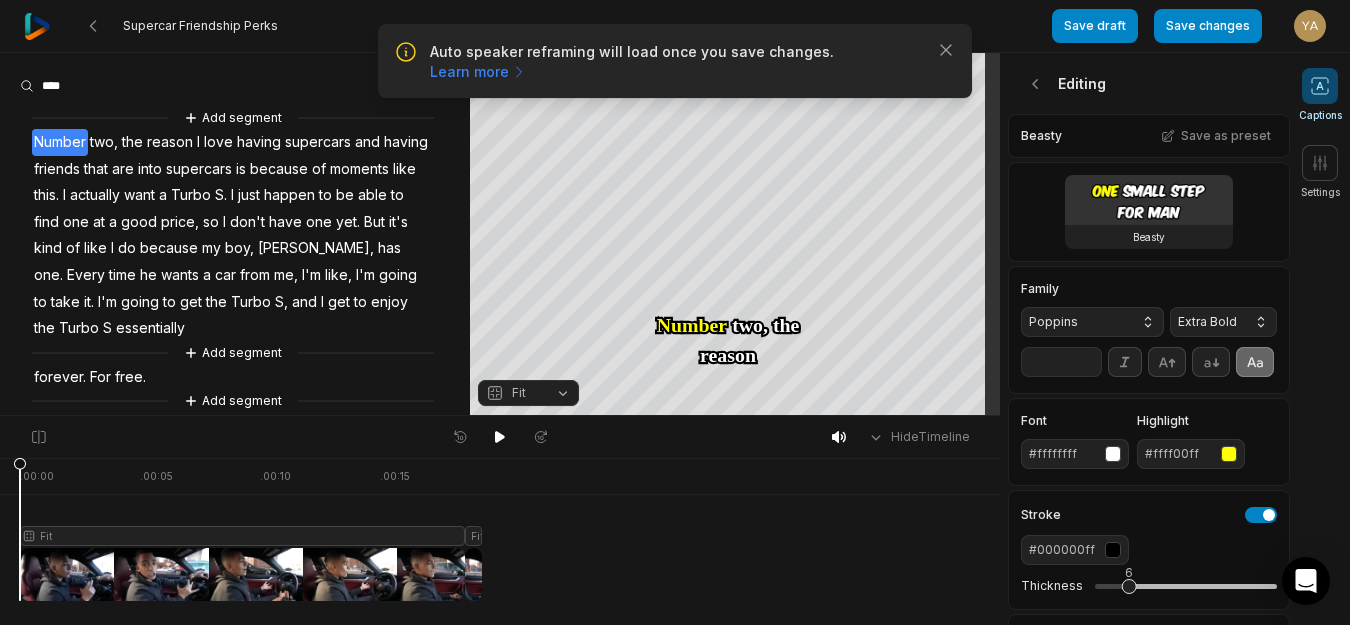 click on "**" at bounding box center [1061, 362] 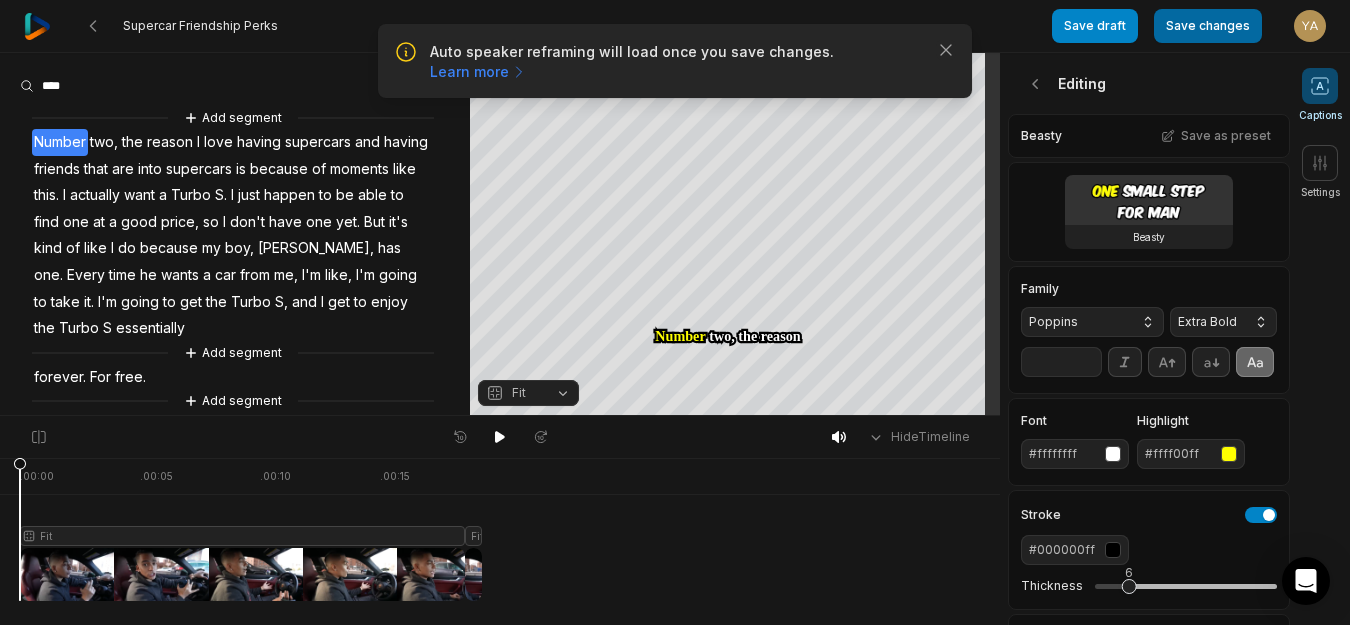 type on "**" 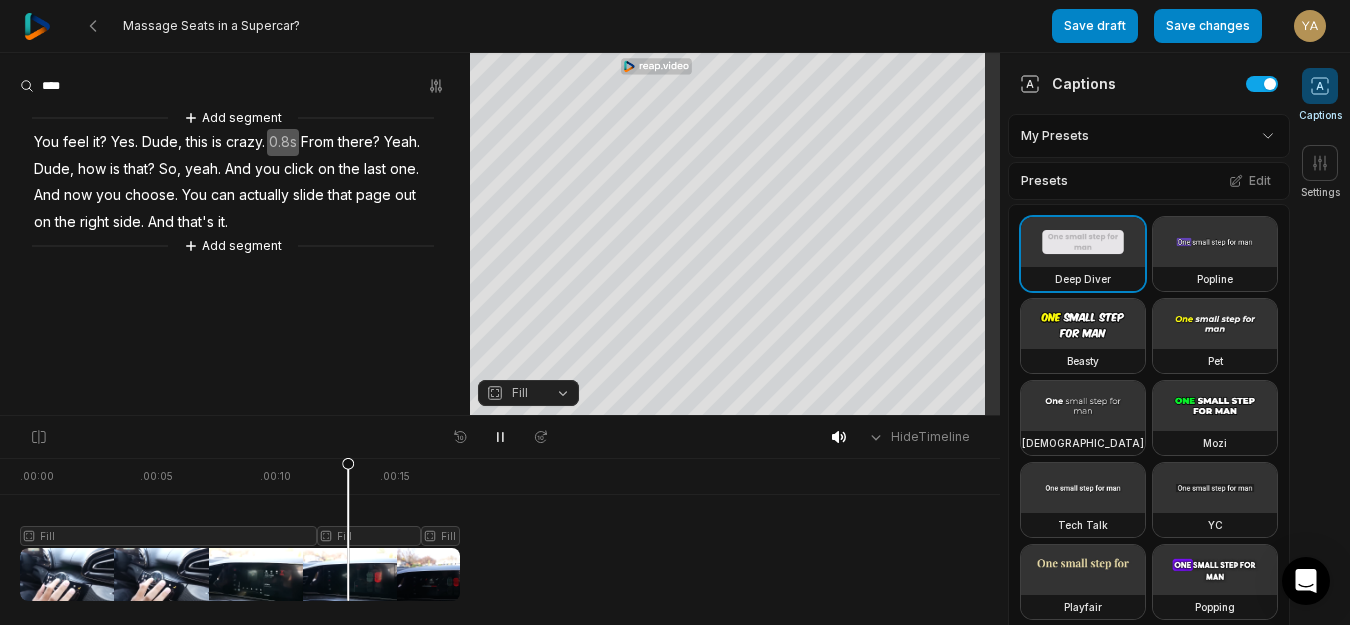 scroll, scrollTop: 0, scrollLeft: 0, axis: both 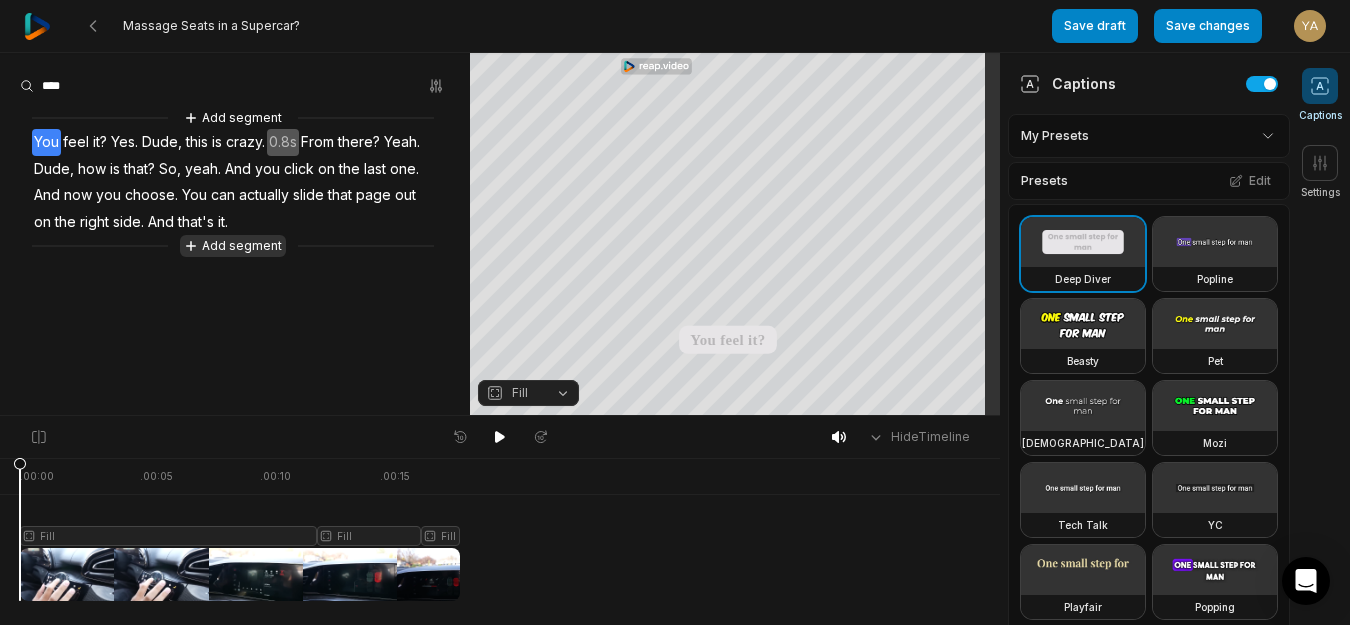 click on "Add segment" at bounding box center [233, 246] 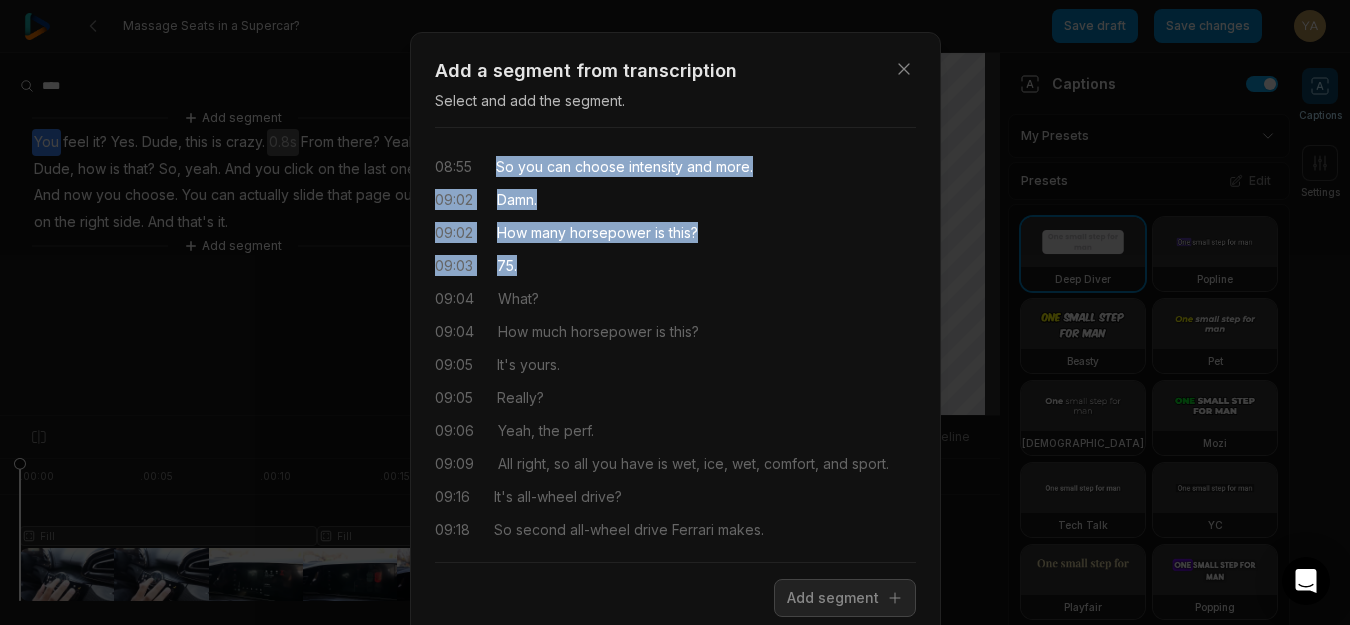 drag, startPoint x: 489, startPoint y: 156, endPoint x: 539, endPoint y: 255, distance: 110.909874 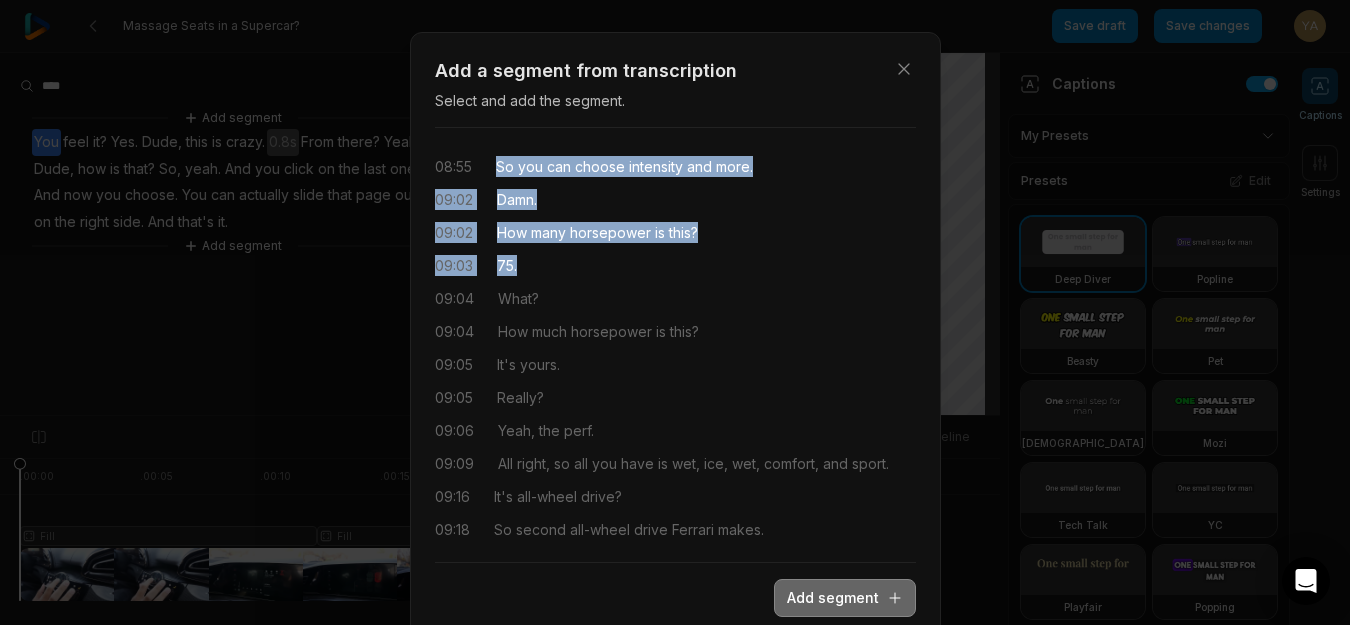 click on "Add segment" at bounding box center [845, 598] 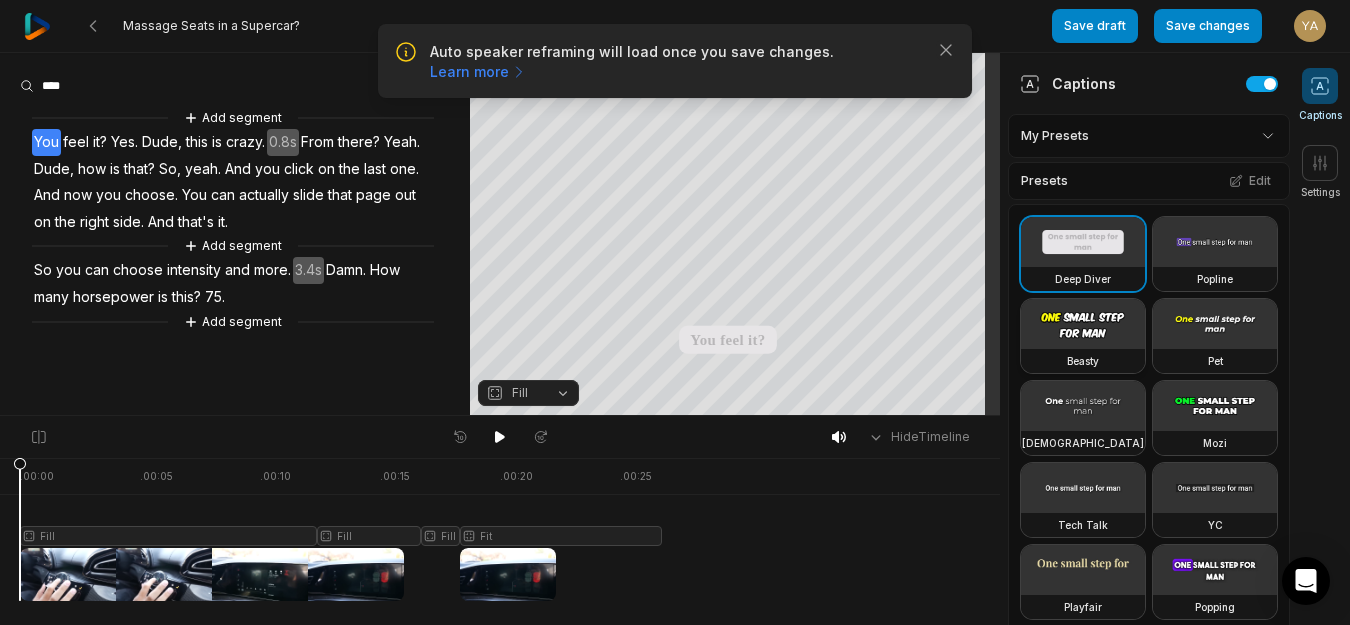 click at bounding box center (1083, 324) 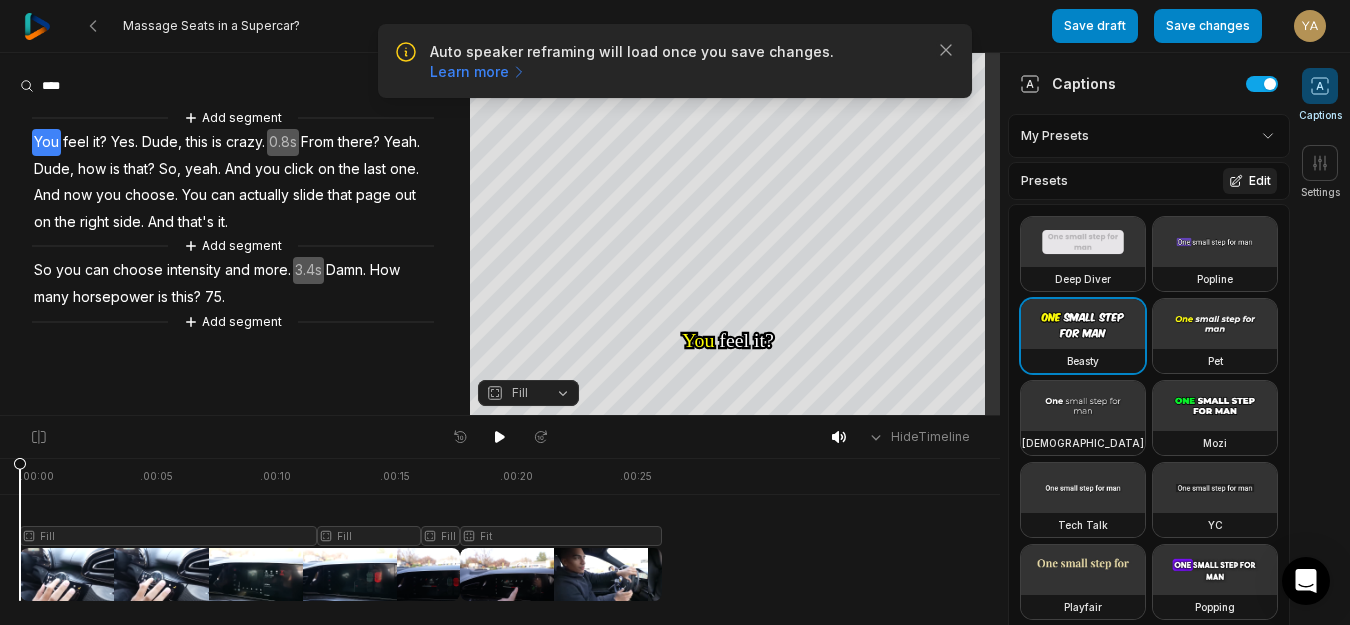 click on "Edit" at bounding box center [1250, 181] 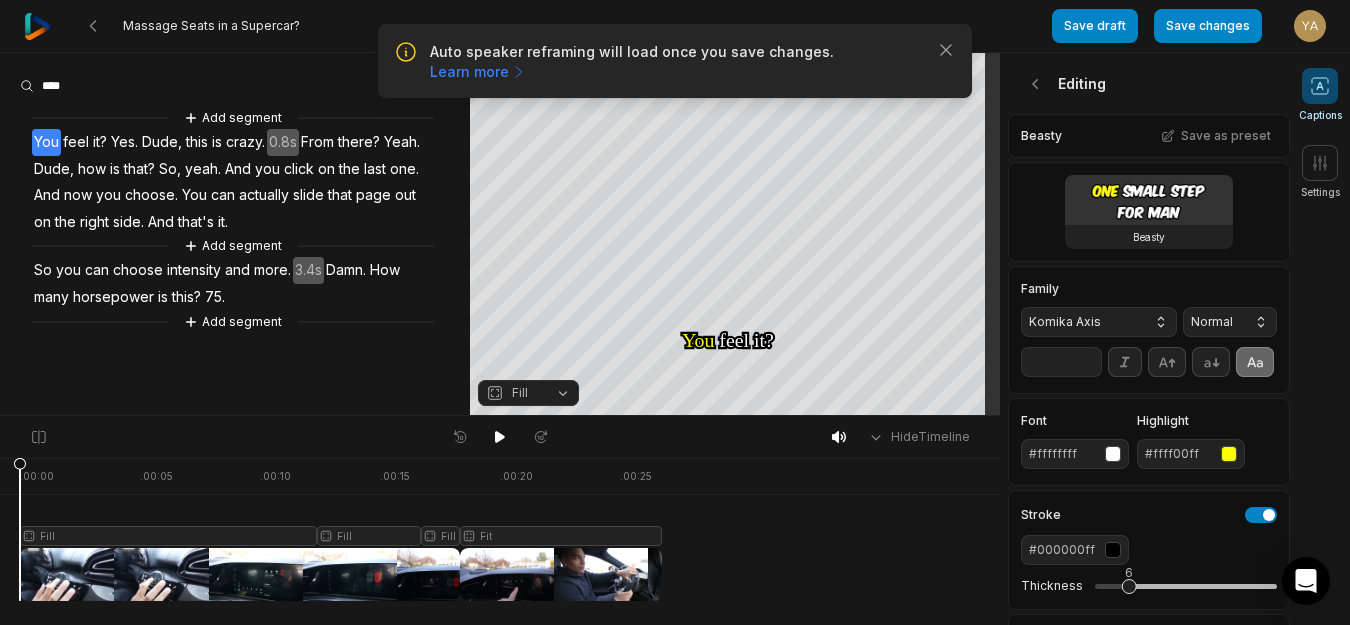 click on "Komika Axis" at bounding box center (1083, 322) 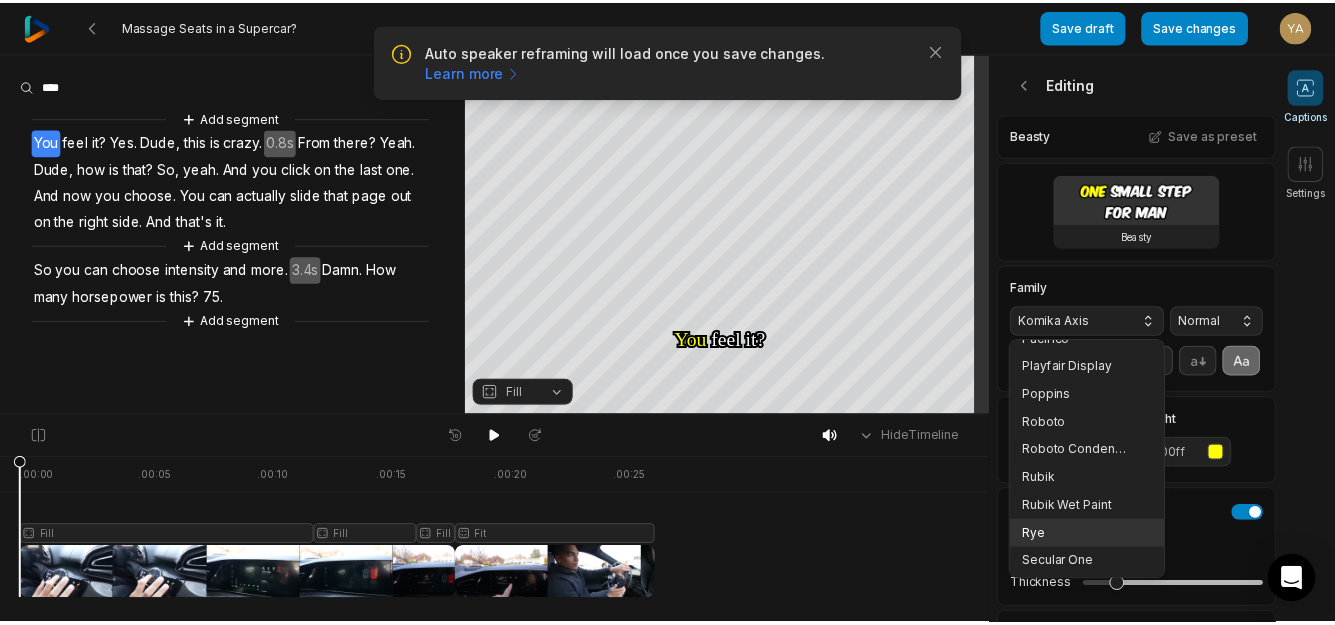 scroll, scrollTop: 373, scrollLeft: 0, axis: vertical 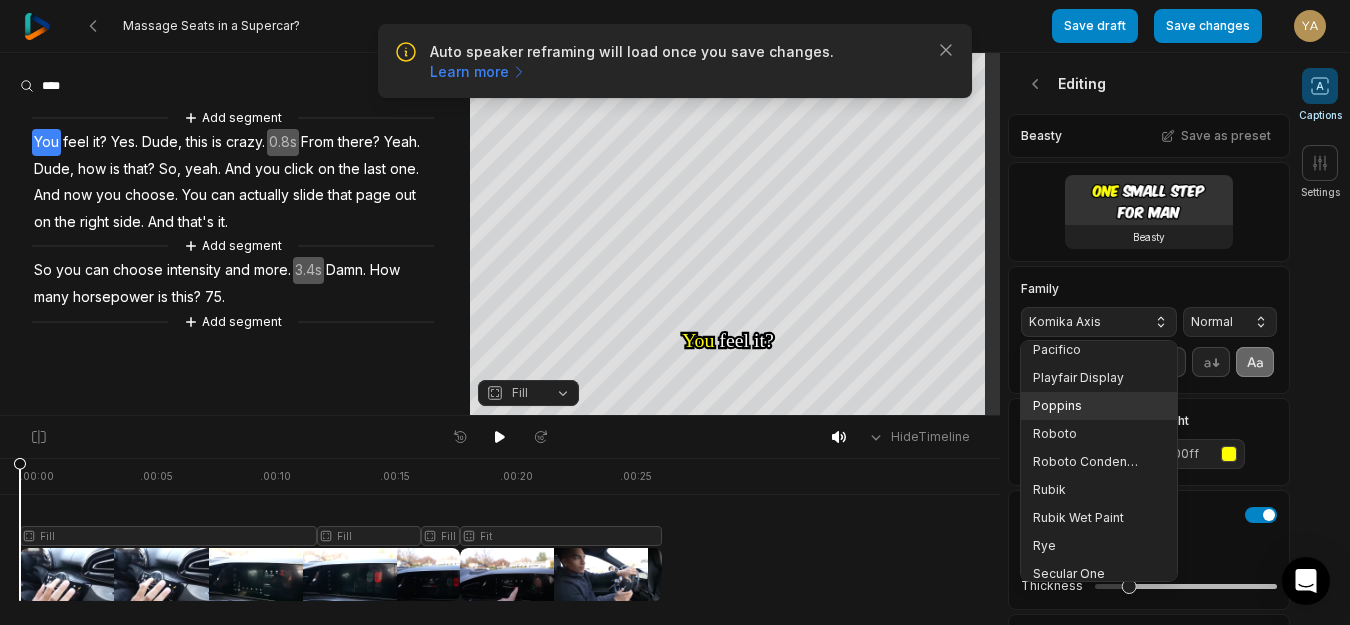 click on "Poppins" at bounding box center [1087, 406] 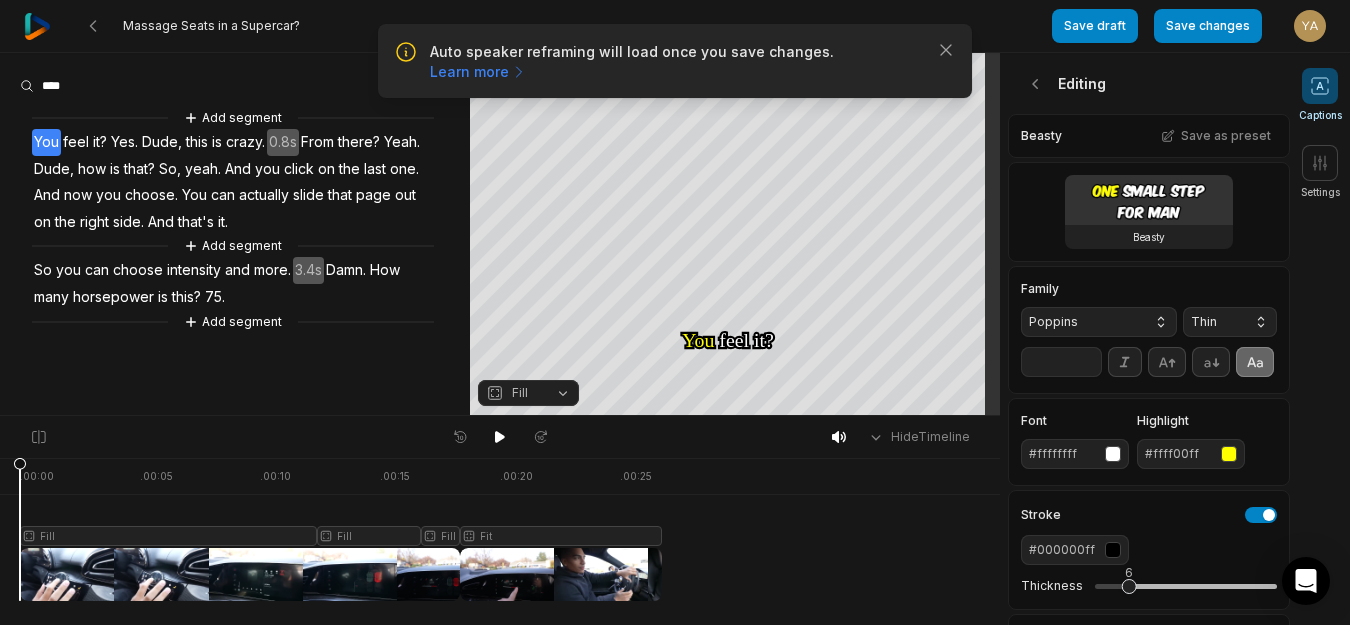 click on "Thin" at bounding box center (1214, 322) 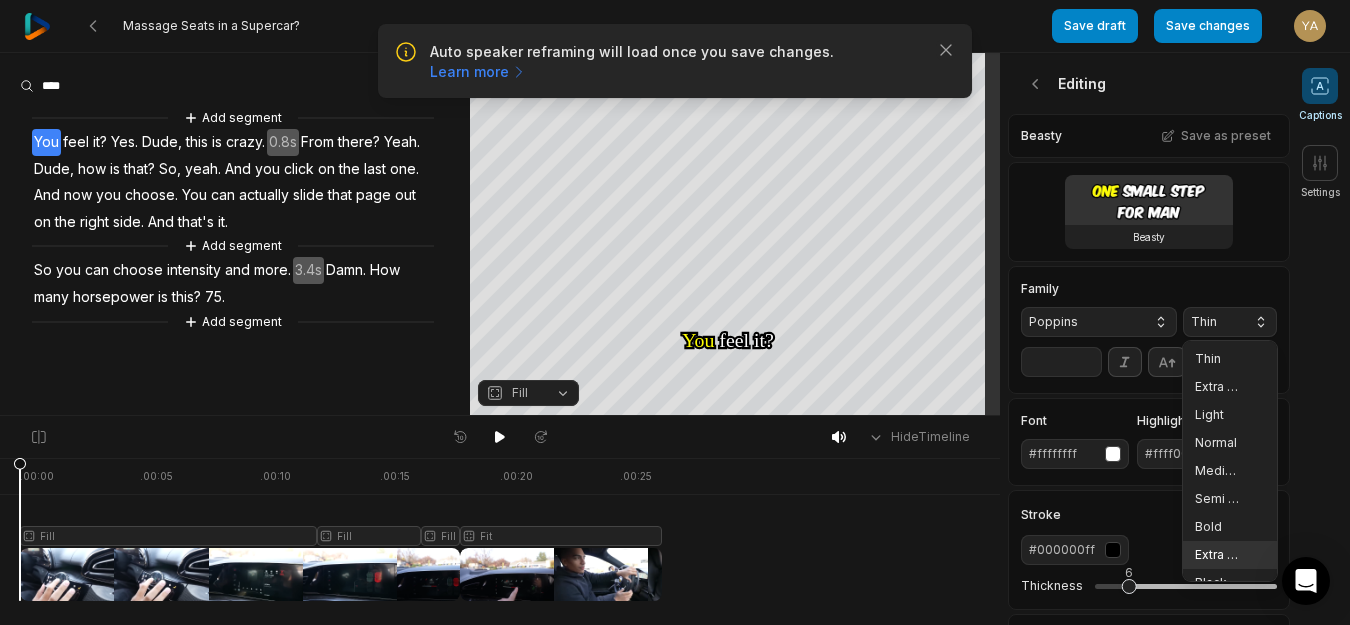 click on "Extra Bold" at bounding box center (1230, 555) 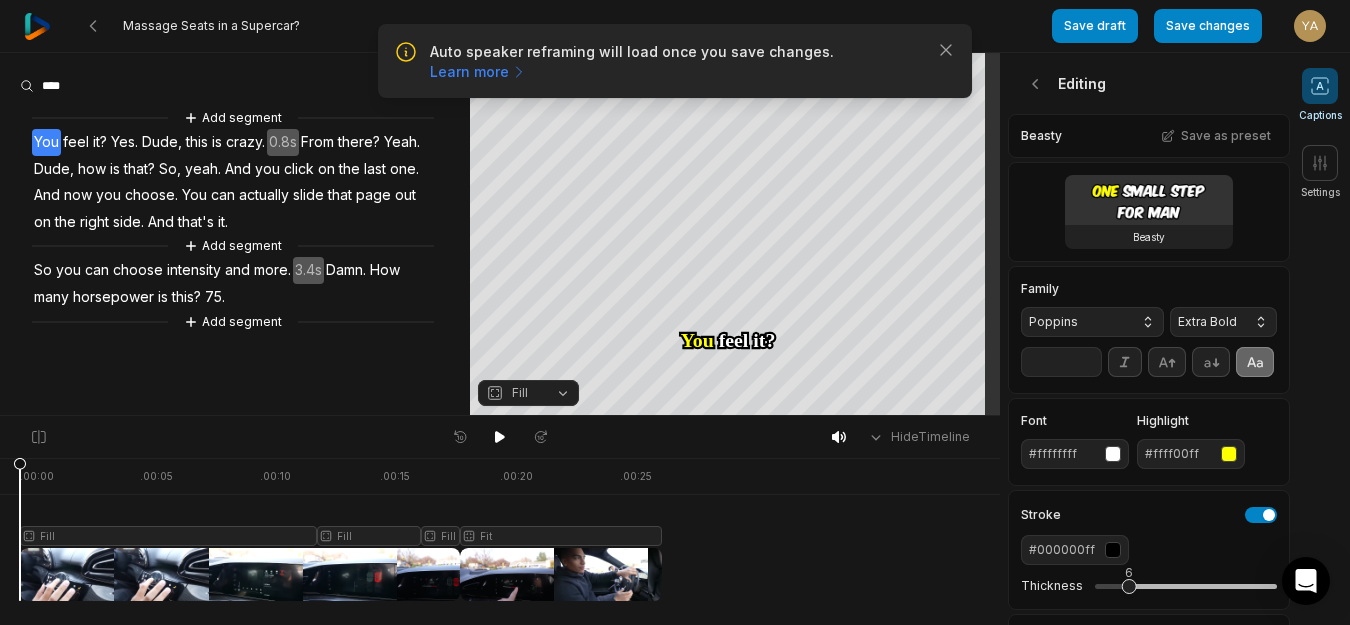 click on "**" at bounding box center (1061, 362) 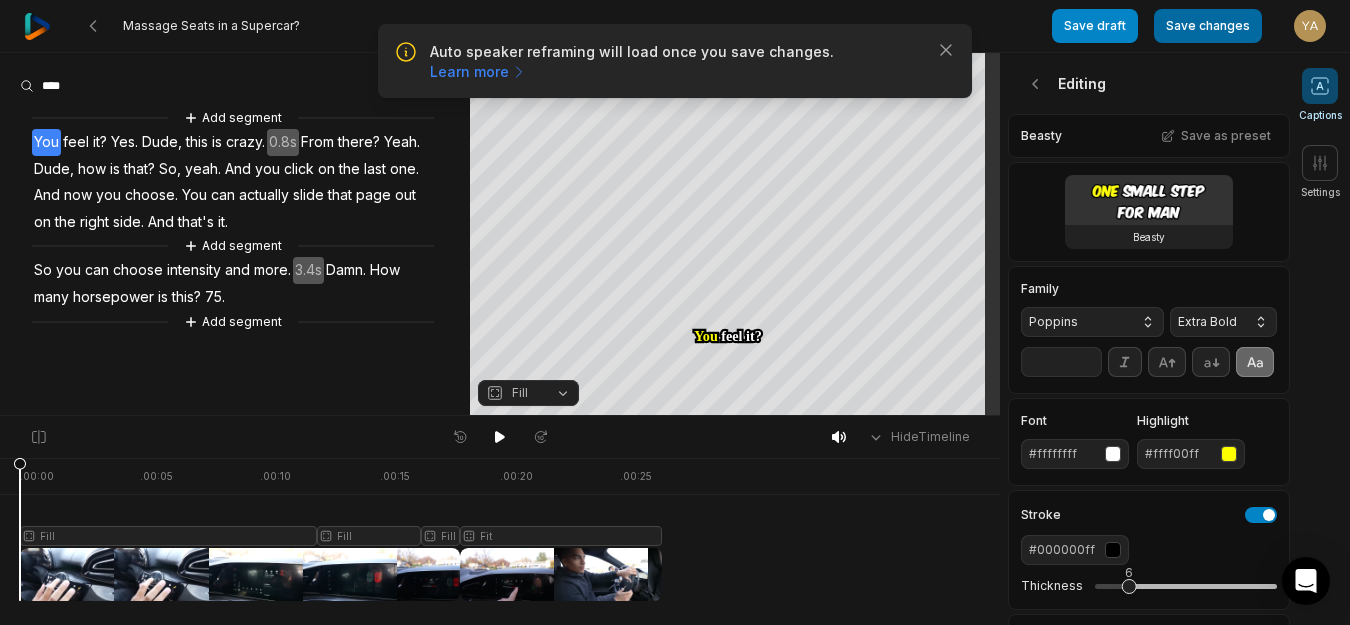 type on "**" 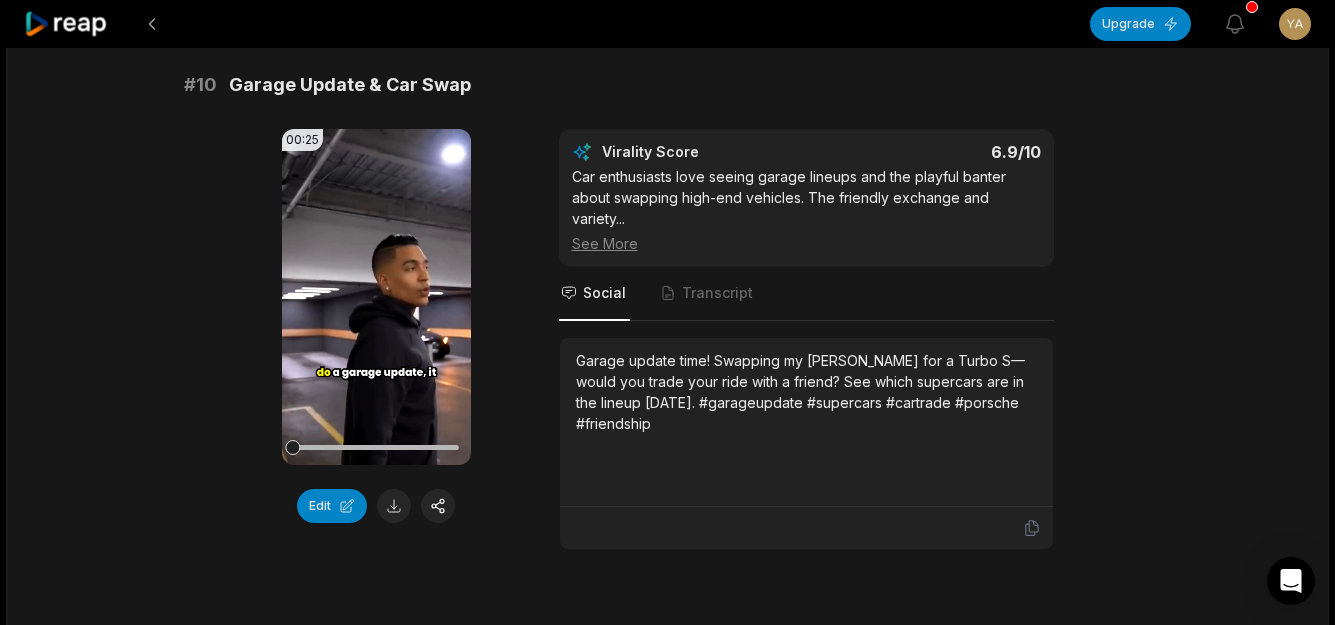 scroll, scrollTop: 5577, scrollLeft: 0, axis: vertical 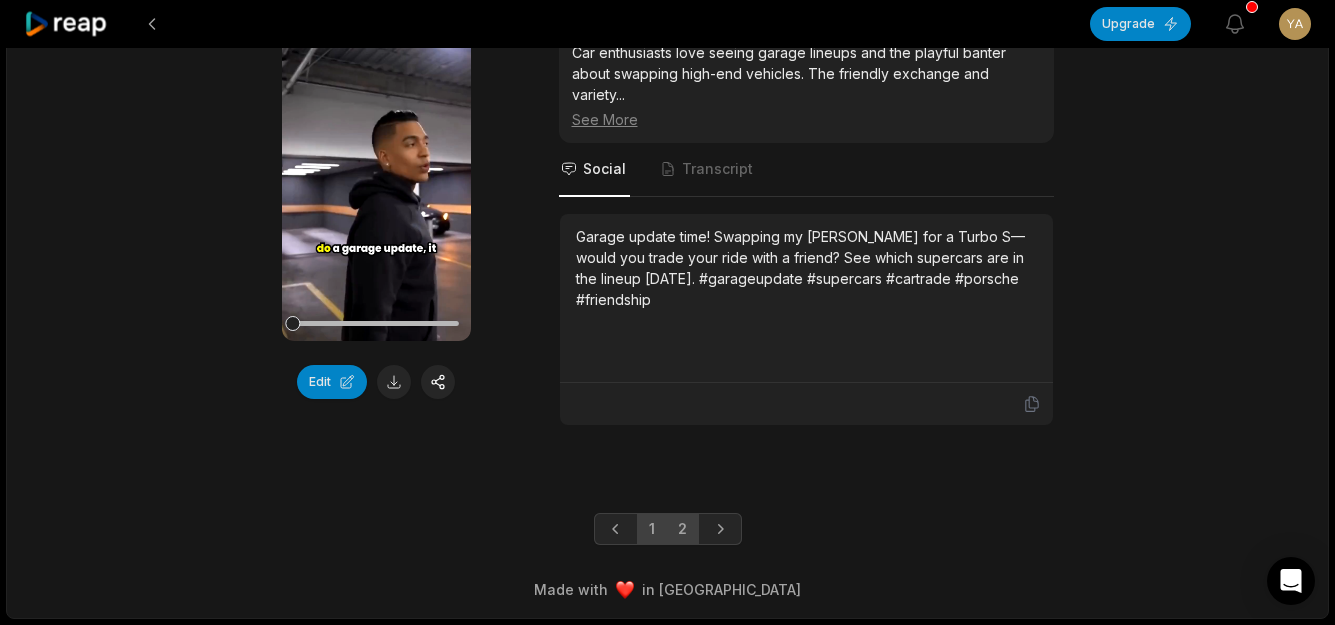 click on "2" at bounding box center [682, 529] 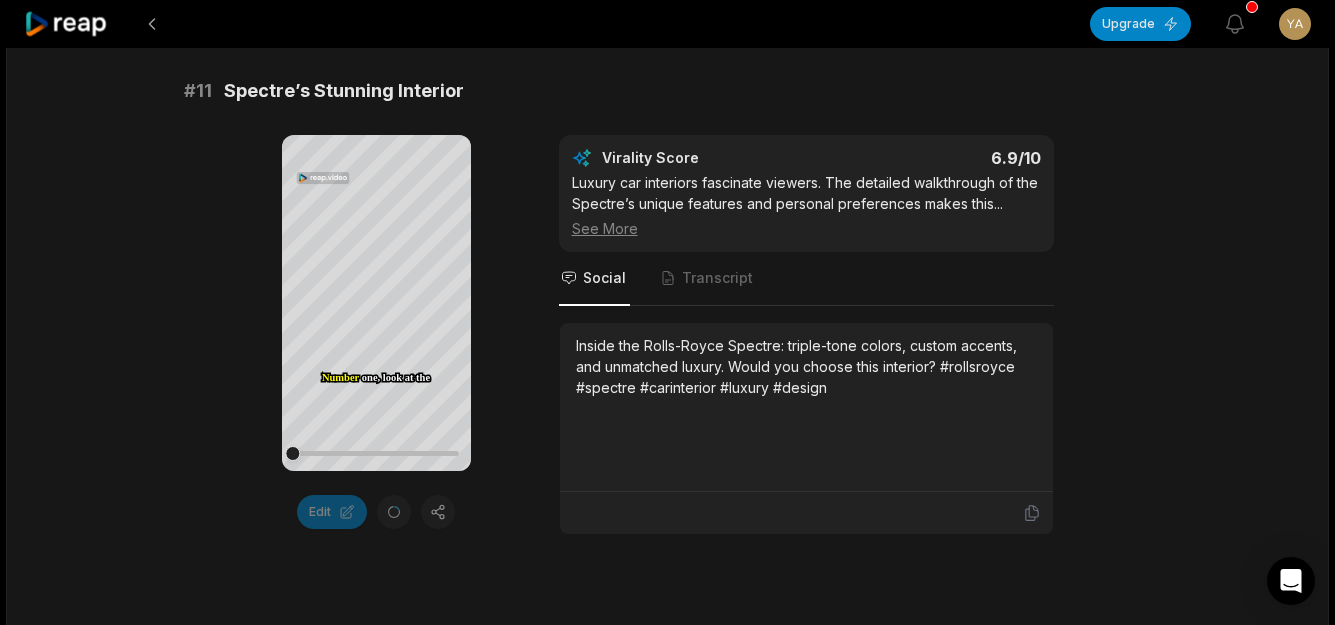 scroll, scrollTop: 0, scrollLeft: 0, axis: both 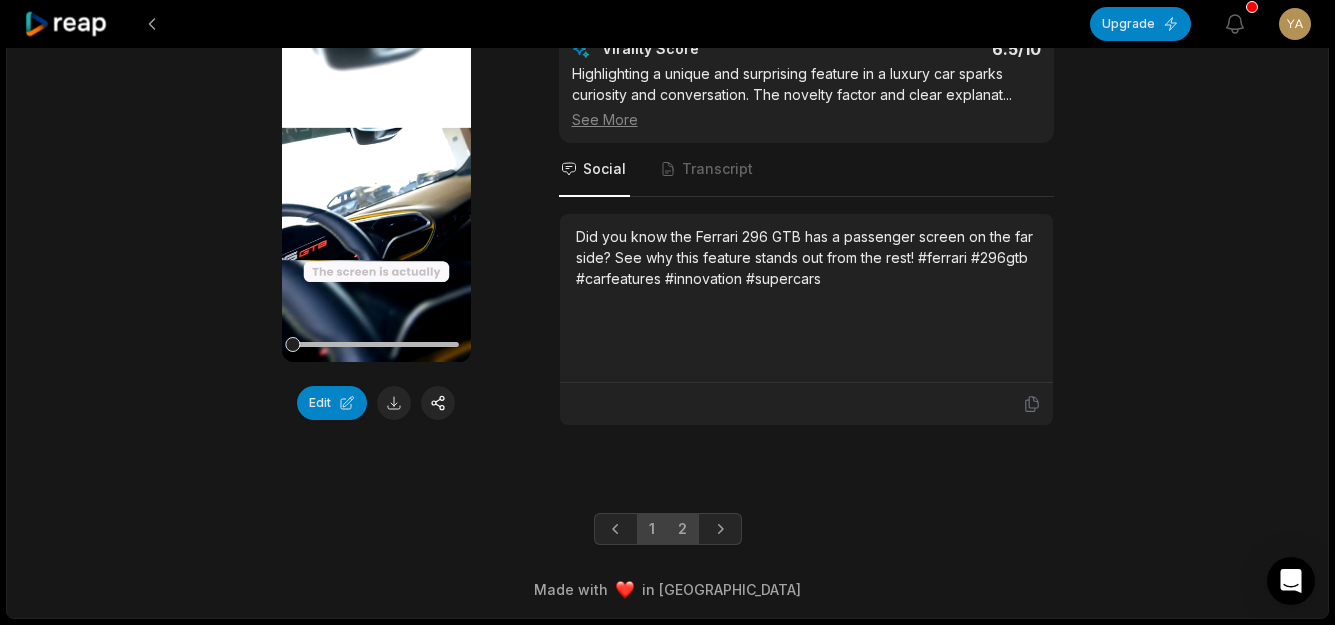 click on "1" at bounding box center [652, 529] 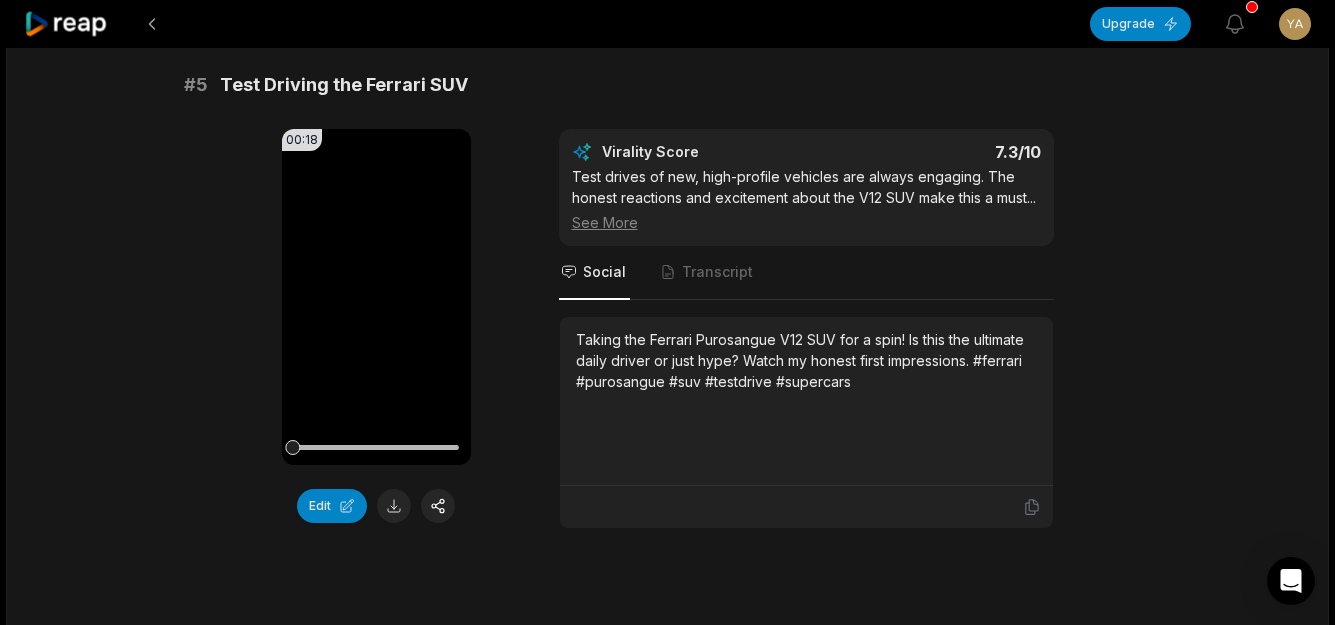 scroll, scrollTop: 2480, scrollLeft: 0, axis: vertical 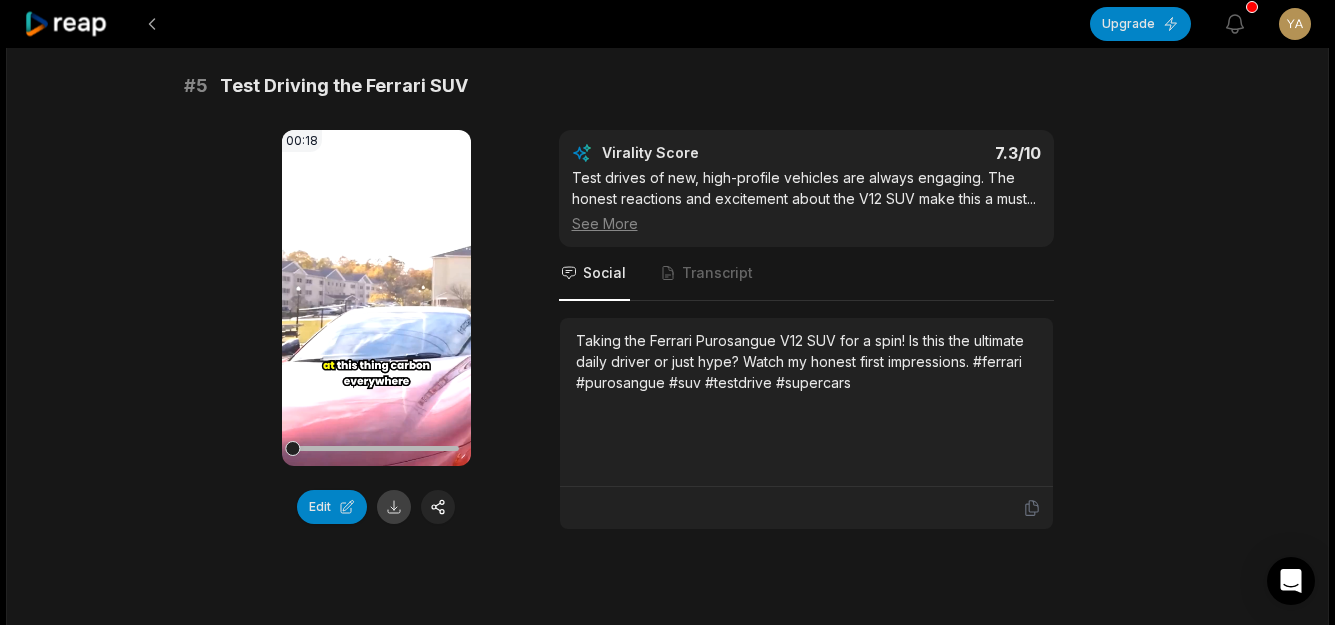 click at bounding box center [394, 507] 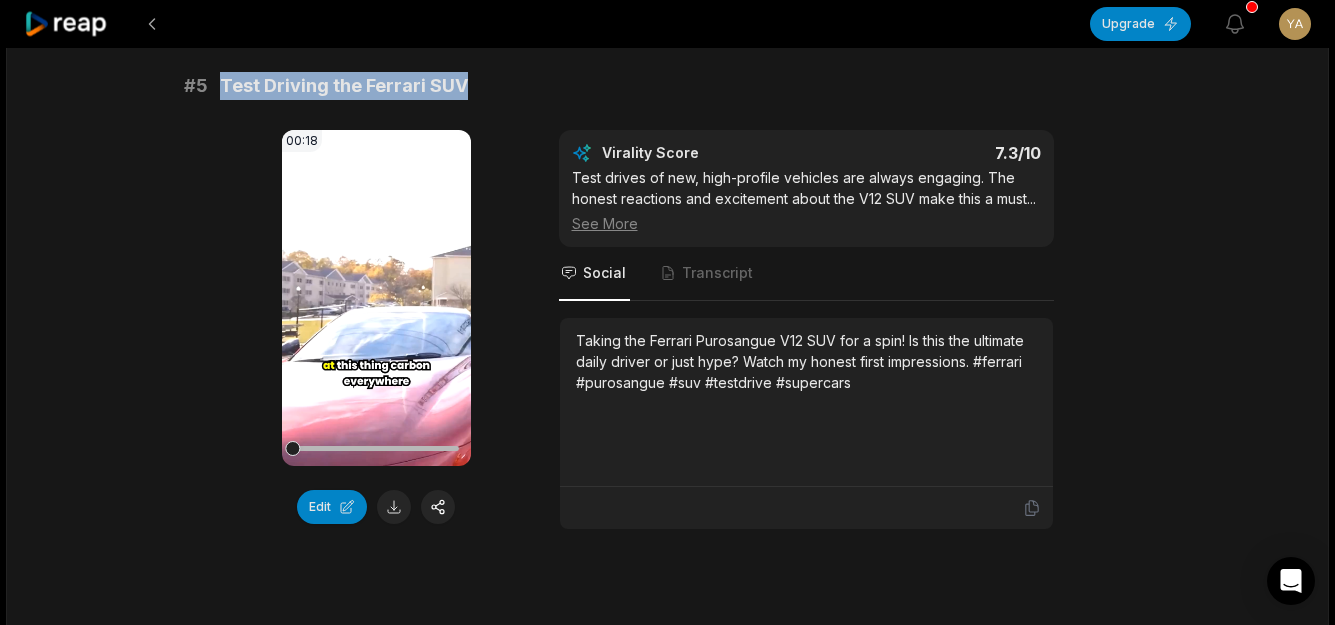 drag, startPoint x: 460, startPoint y: 105, endPoint x: 220, endPoint y: 113, distance: 240.1333 